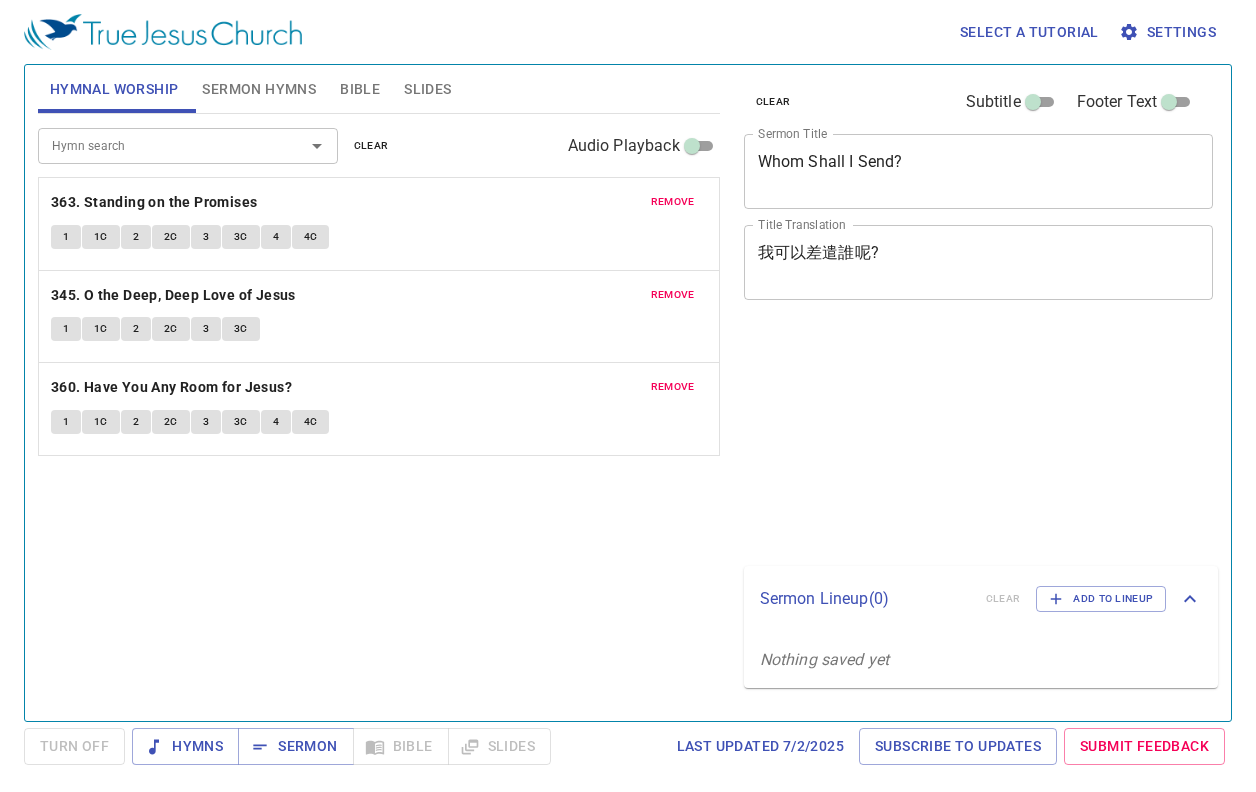 scroll, scrollTop: 0, scrollLeft: 0, axis: both 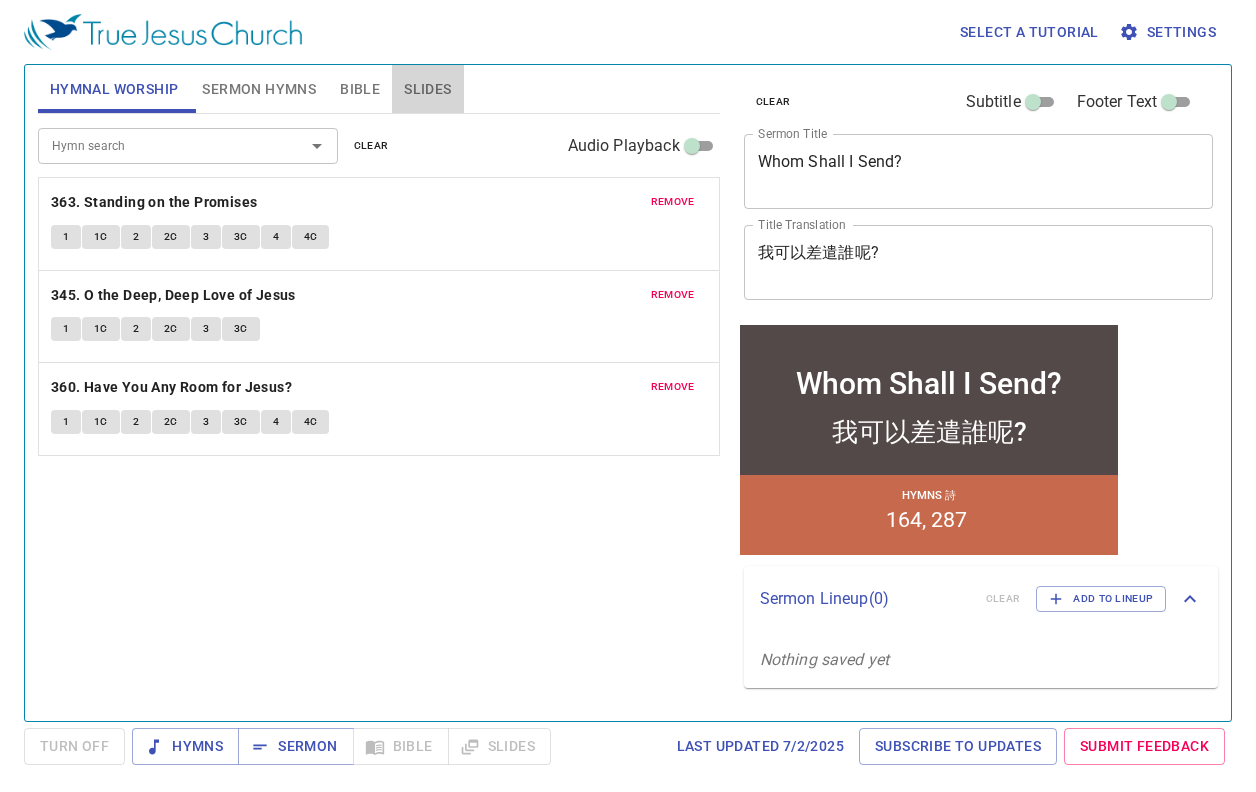 click on "Slides" at bounding box center [427, 89] 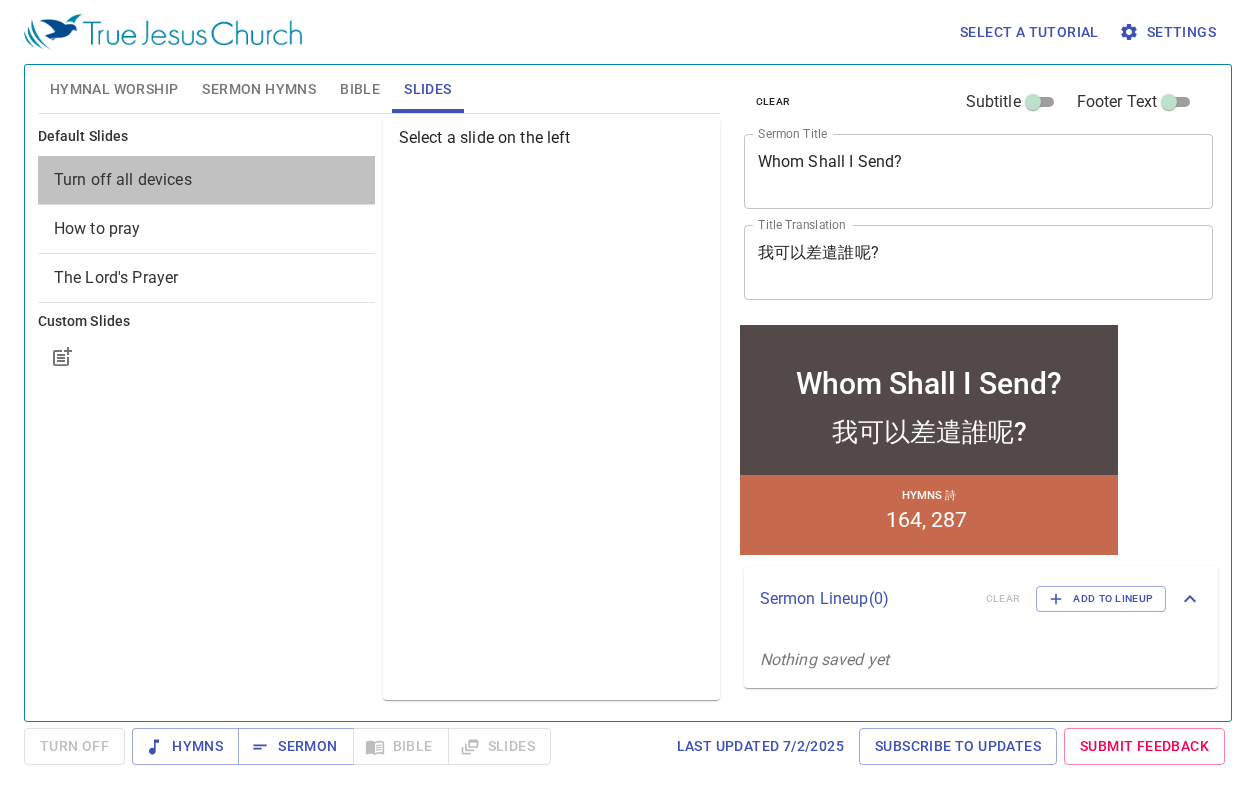 click on "Turn off all devices" at bounding box center [206, 180] 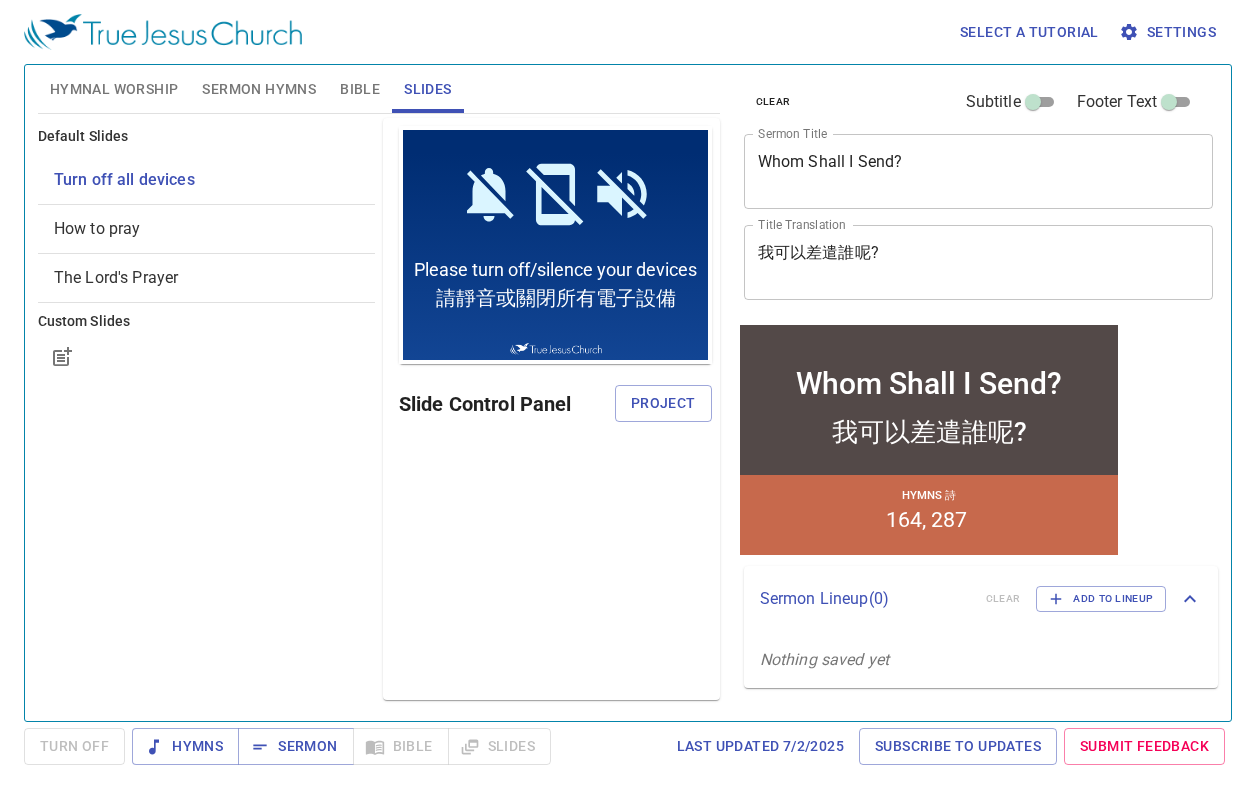 scroll, scrollTop: 0, scrollLeft: 0, axis: both 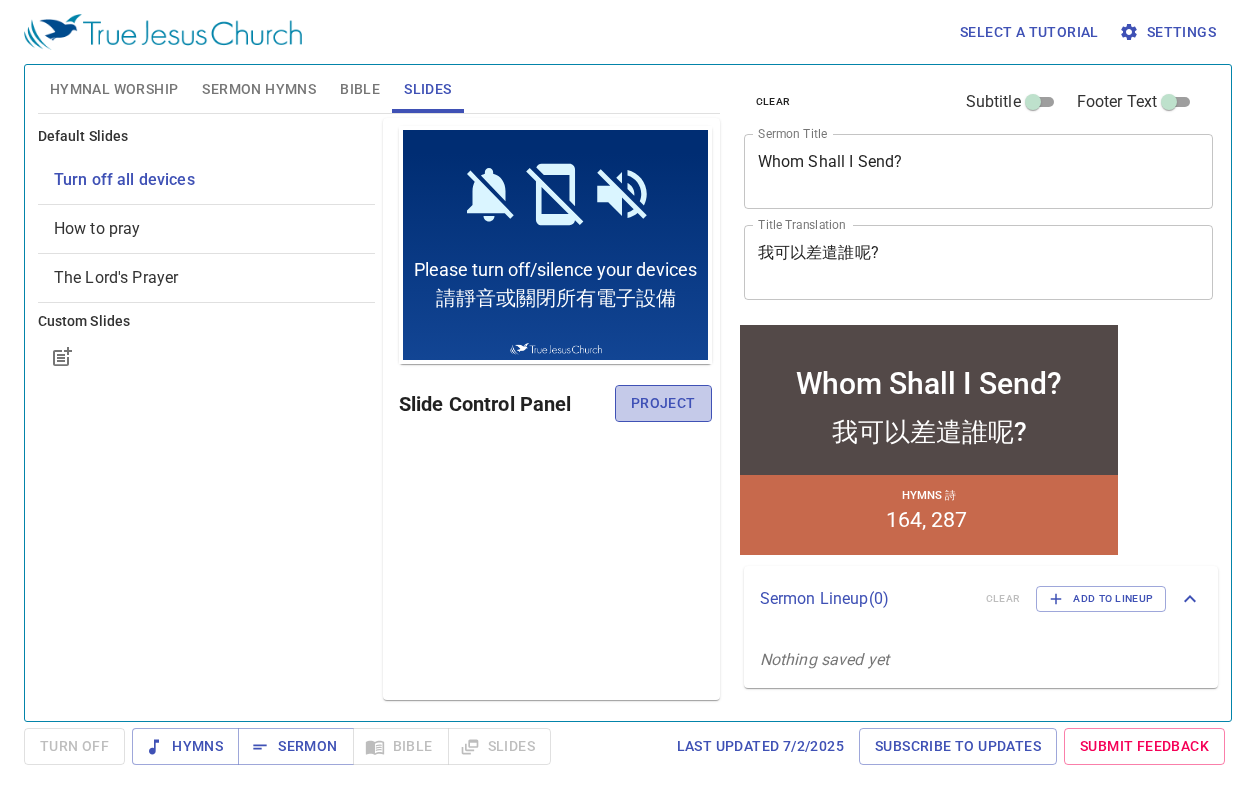click on "Project" at bounding box center [663, 403] 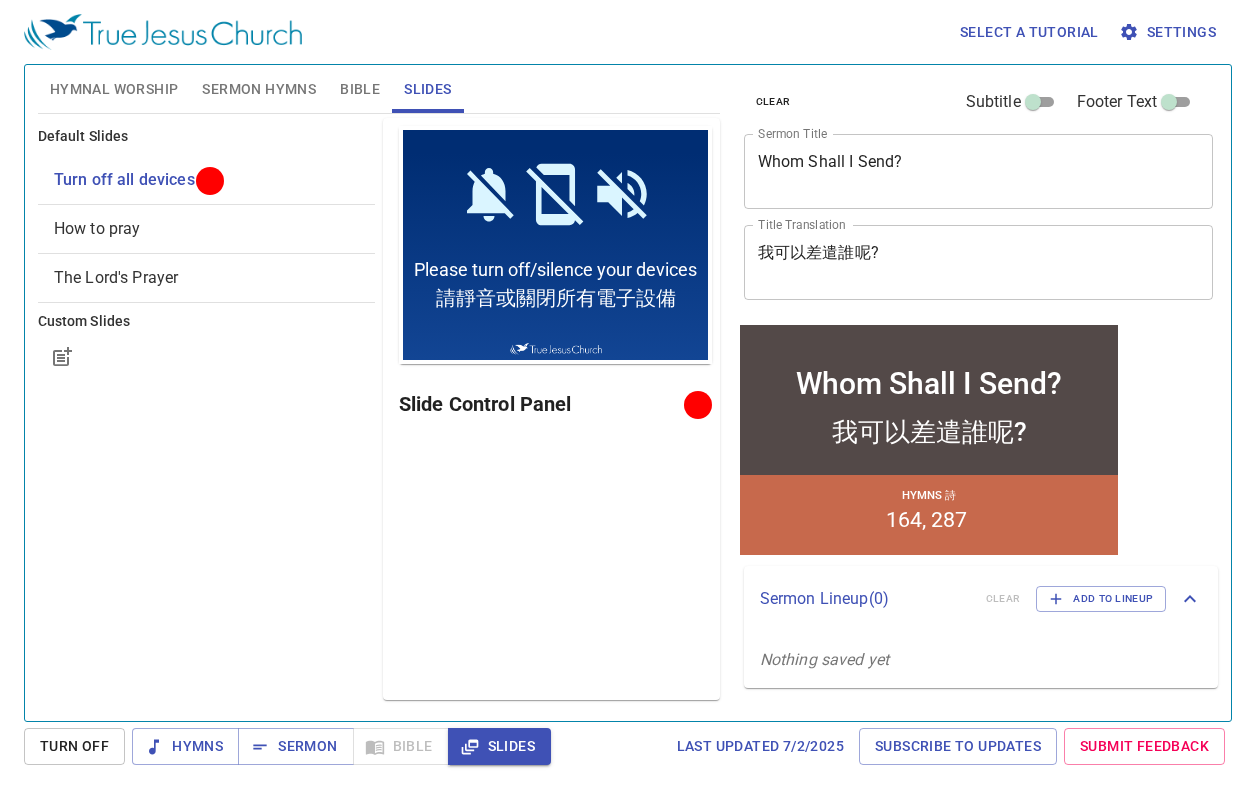 click on "Hymnal Worship" at bounding box center (114, 89) 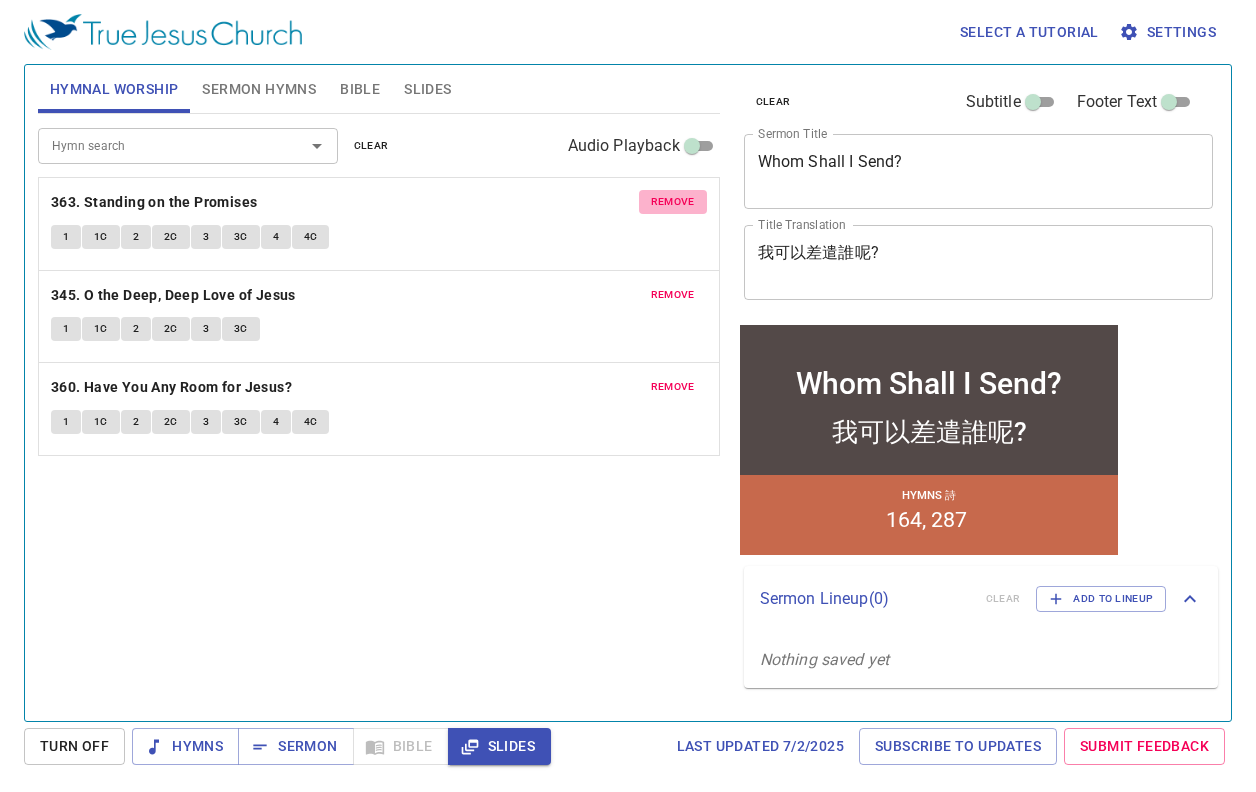 click on "remove" at bounding box center (673, 202) 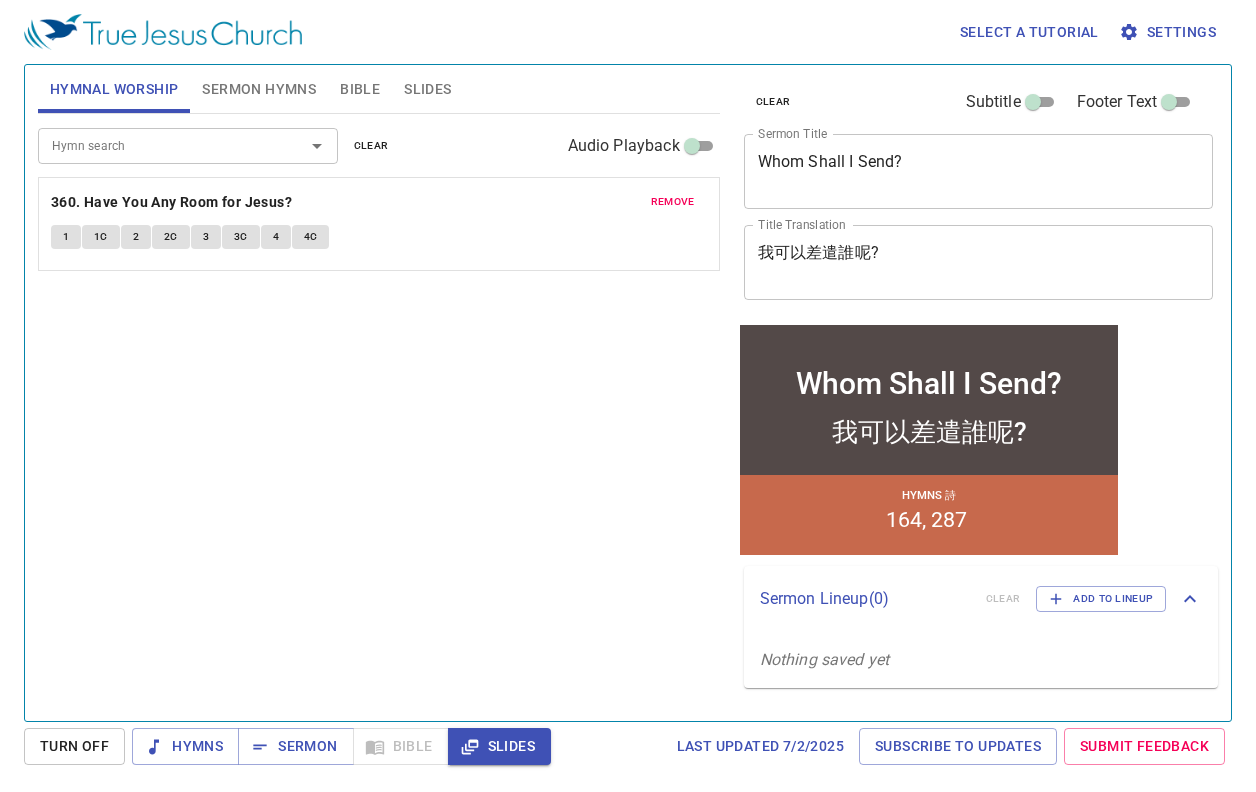 click on "remove" at bounding box center [673, 202] 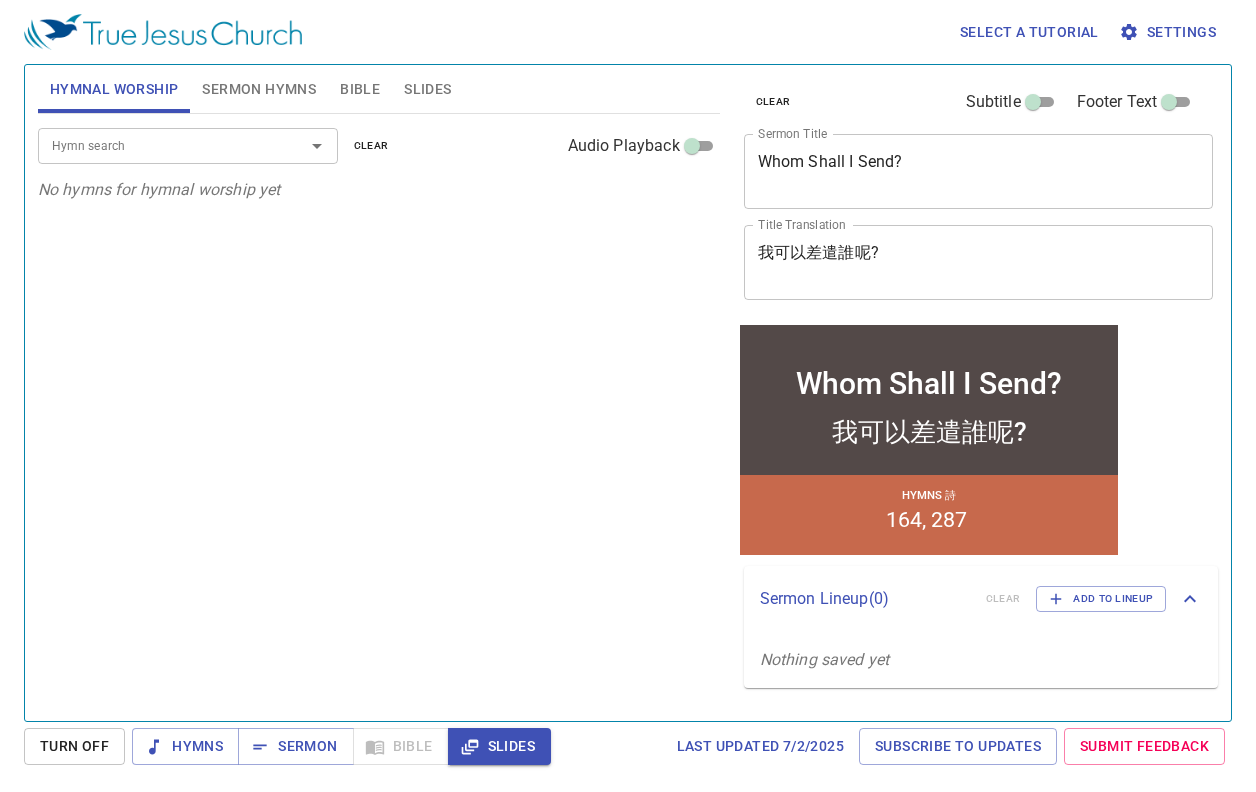 click on "No hymns for hymnal worship yet" at bounding box center [379, 190] 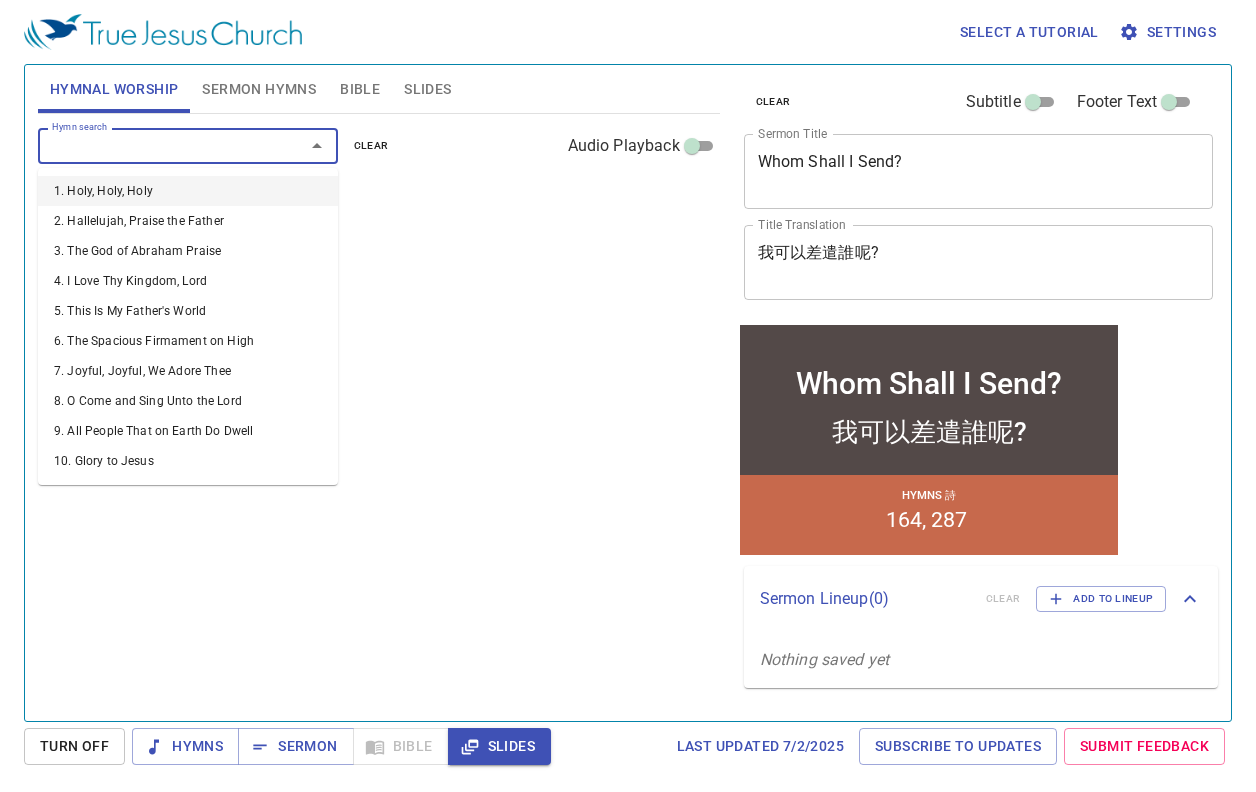 click on "Hymn search" at bounding box center (158, 145) 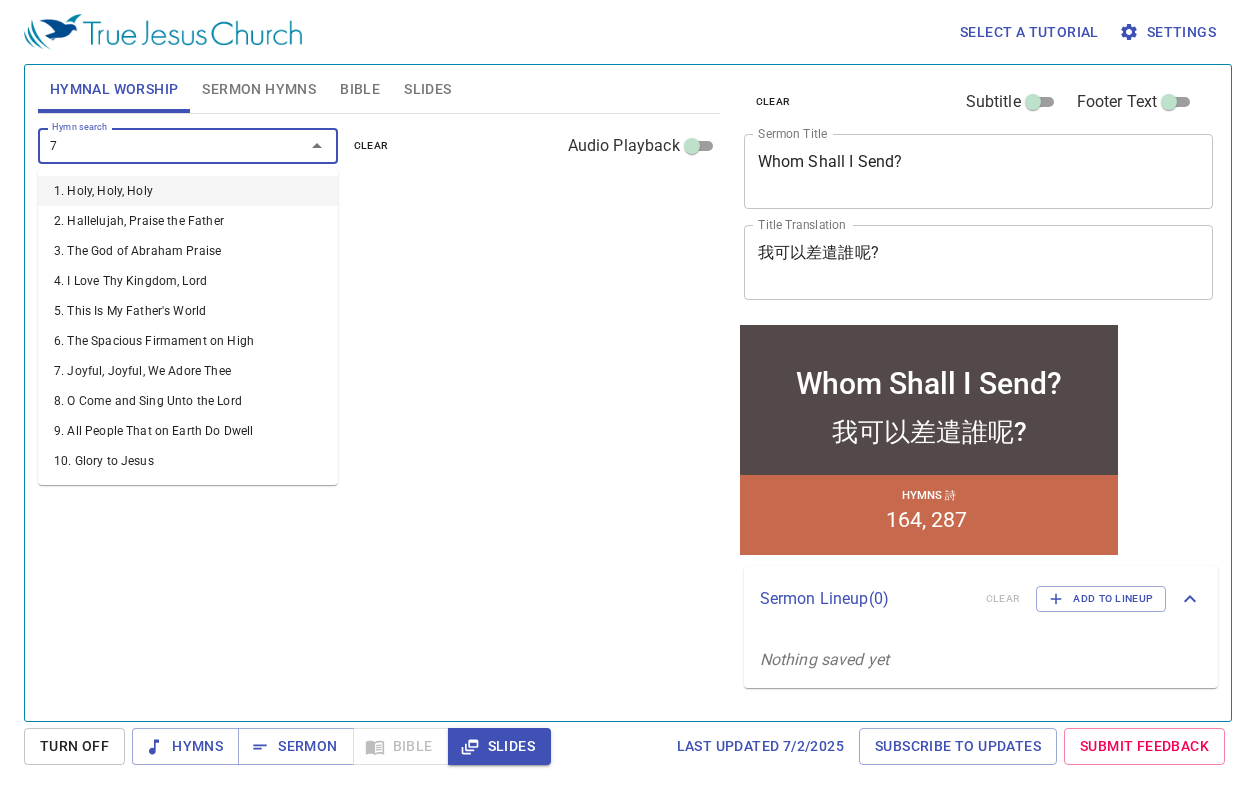 type on "70" 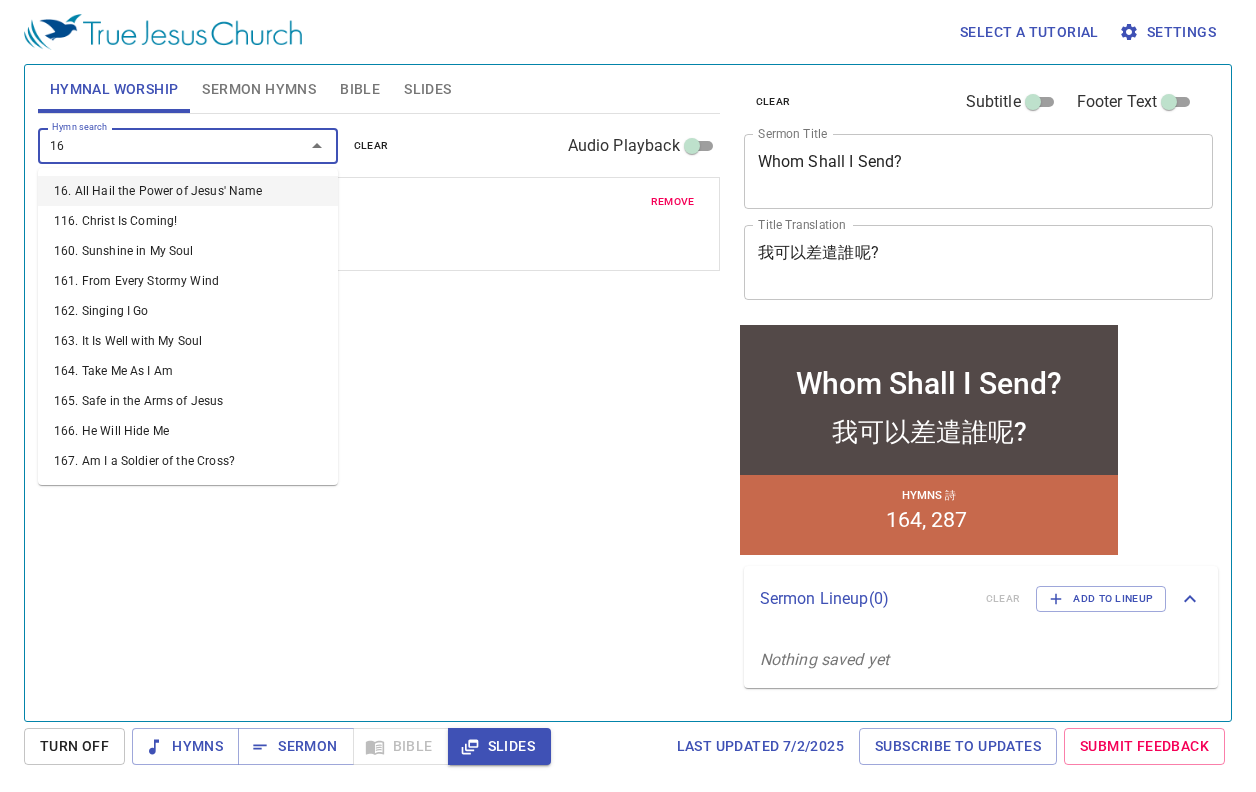 type on "165" 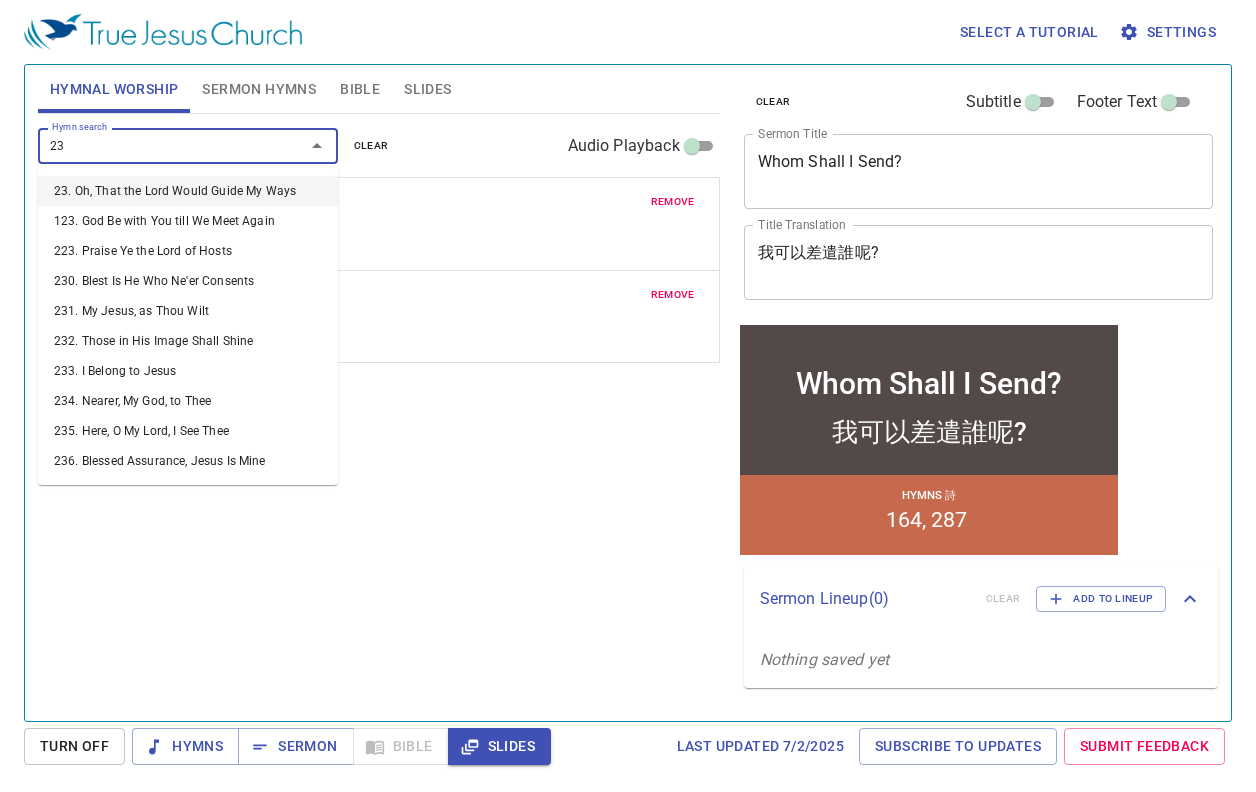 type on "235" 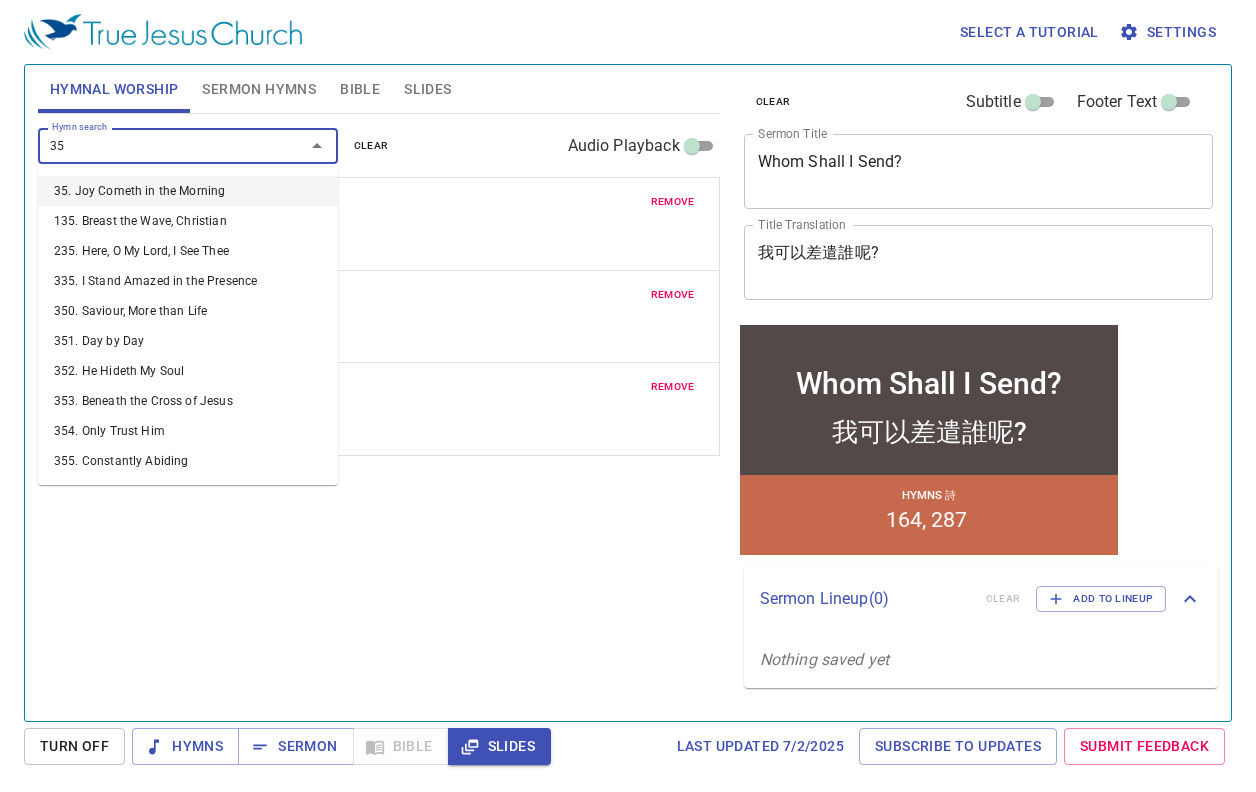 type on "351" 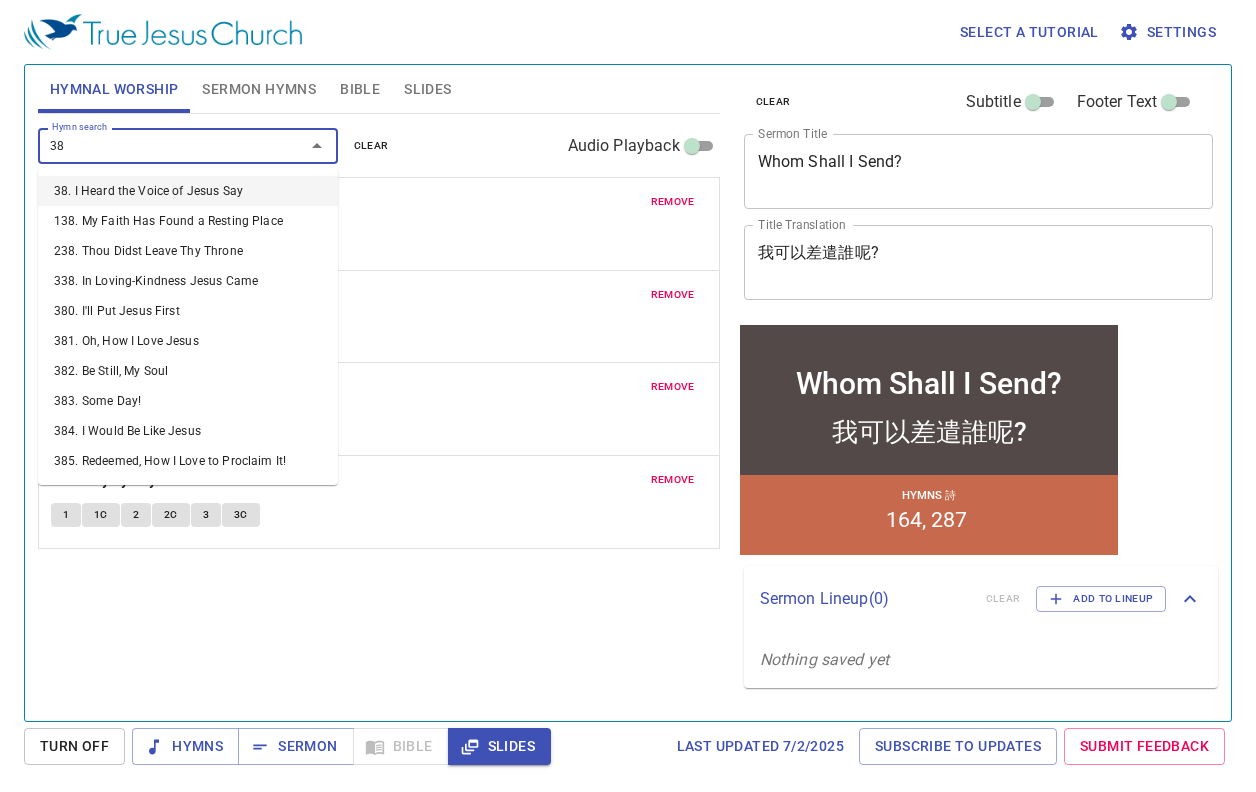 type on "380" 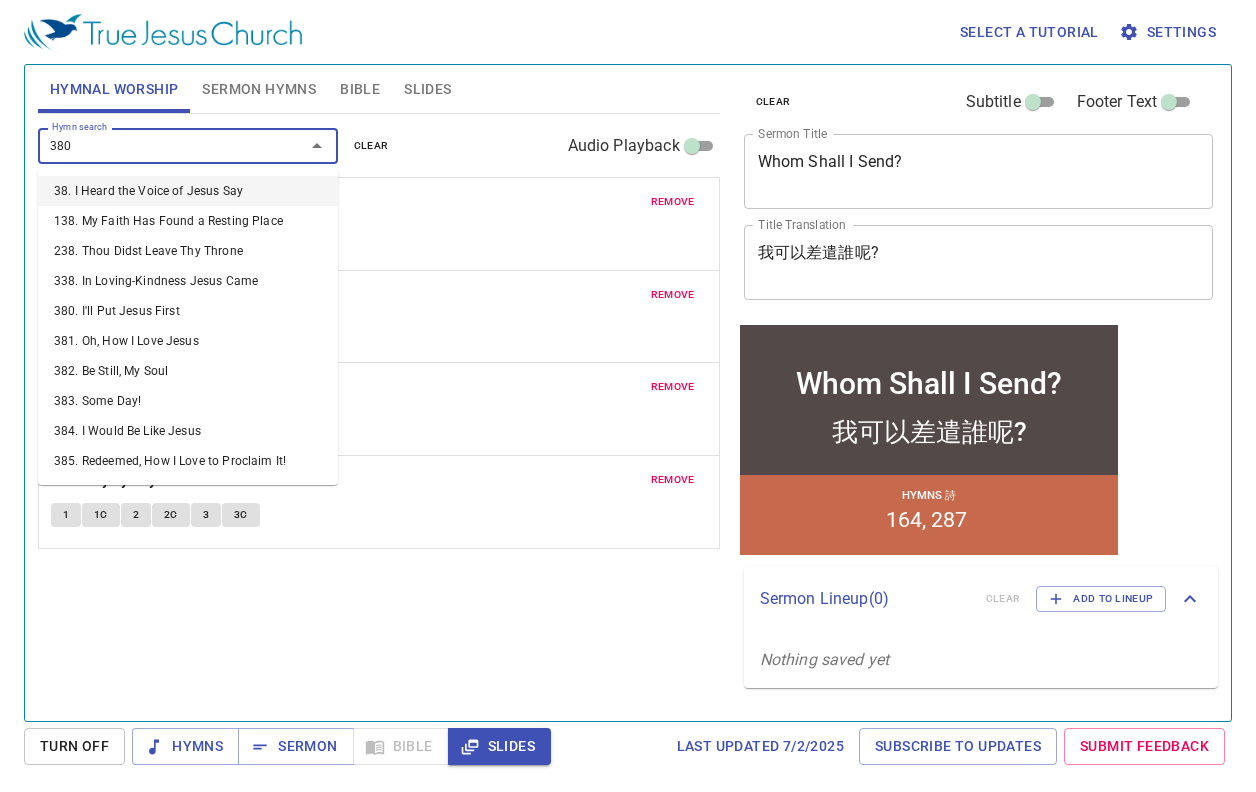 type 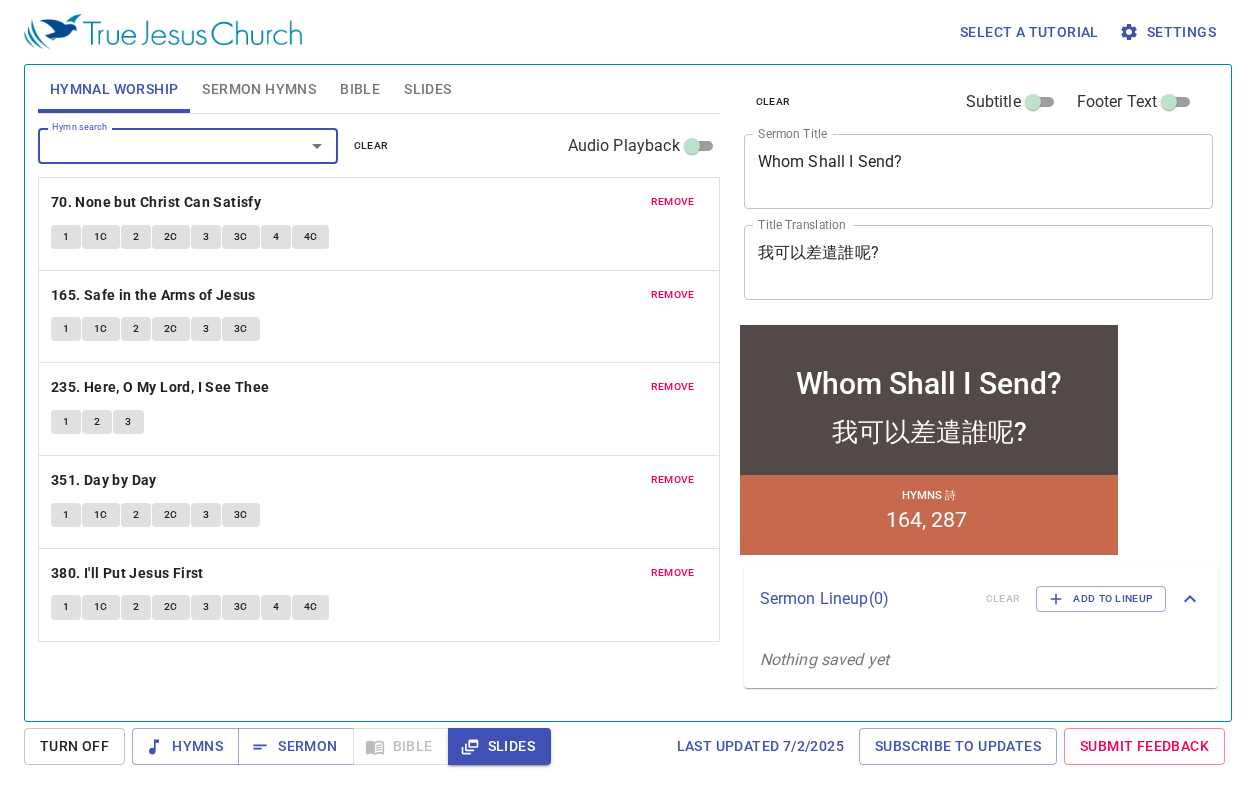 click on "Sermon Hymns" at bounding box center (259, 89) 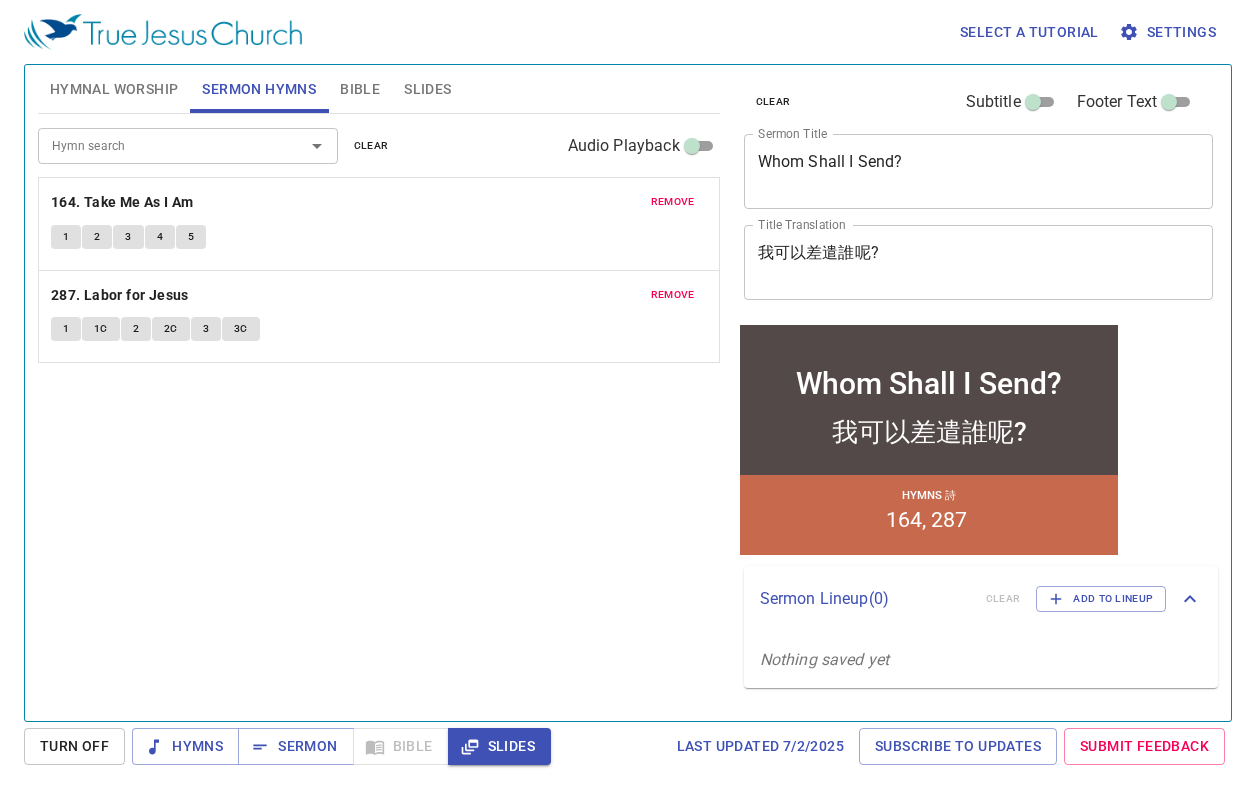 click on "remove" at bounding box center (673, 202) 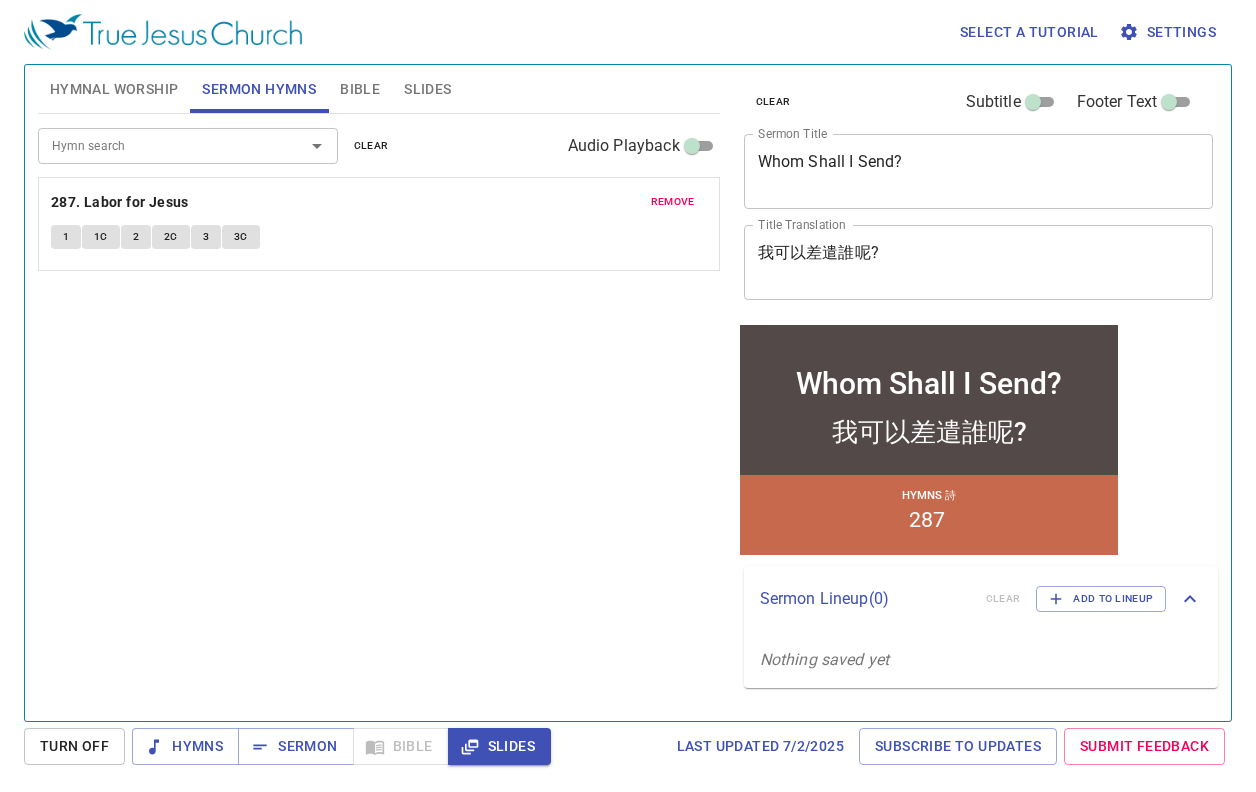 click on "remove" at bounding box center [673, 202] 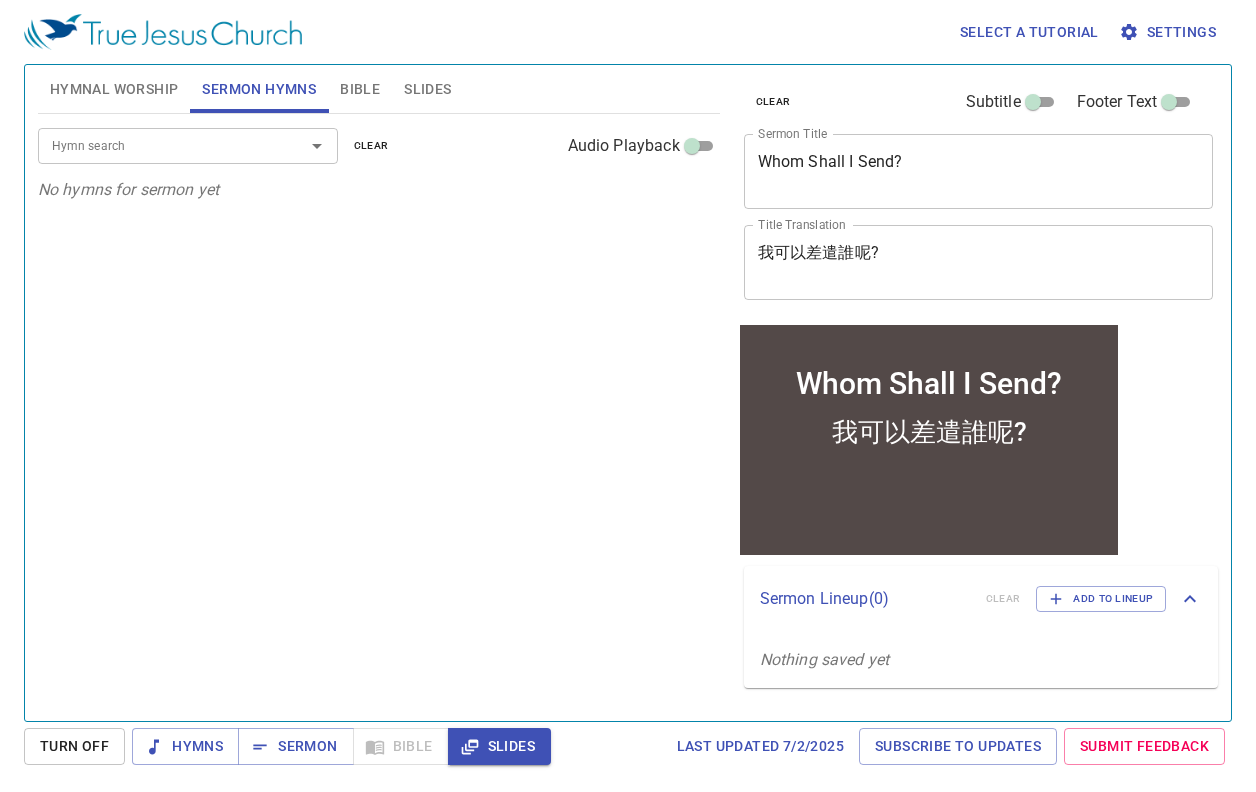 click on "Hymn search" at bounding box center [158, 145] 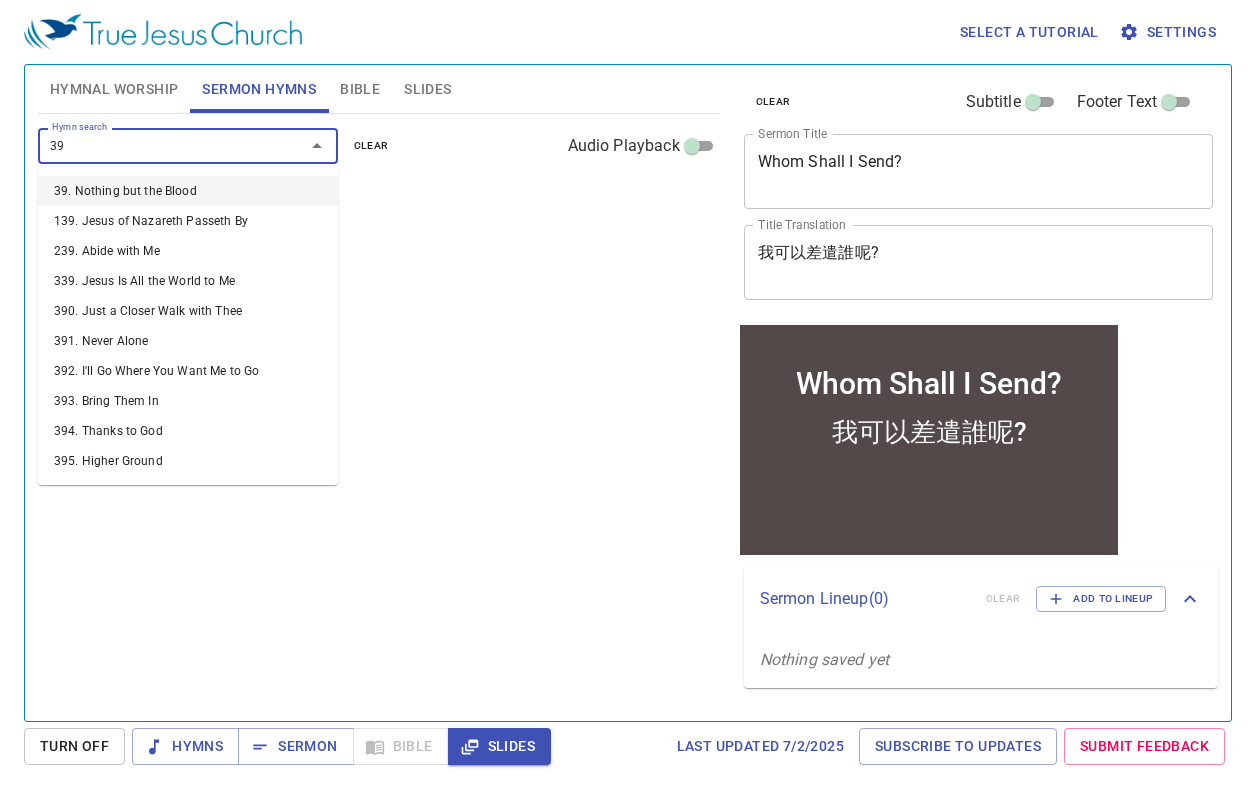 type on "396" 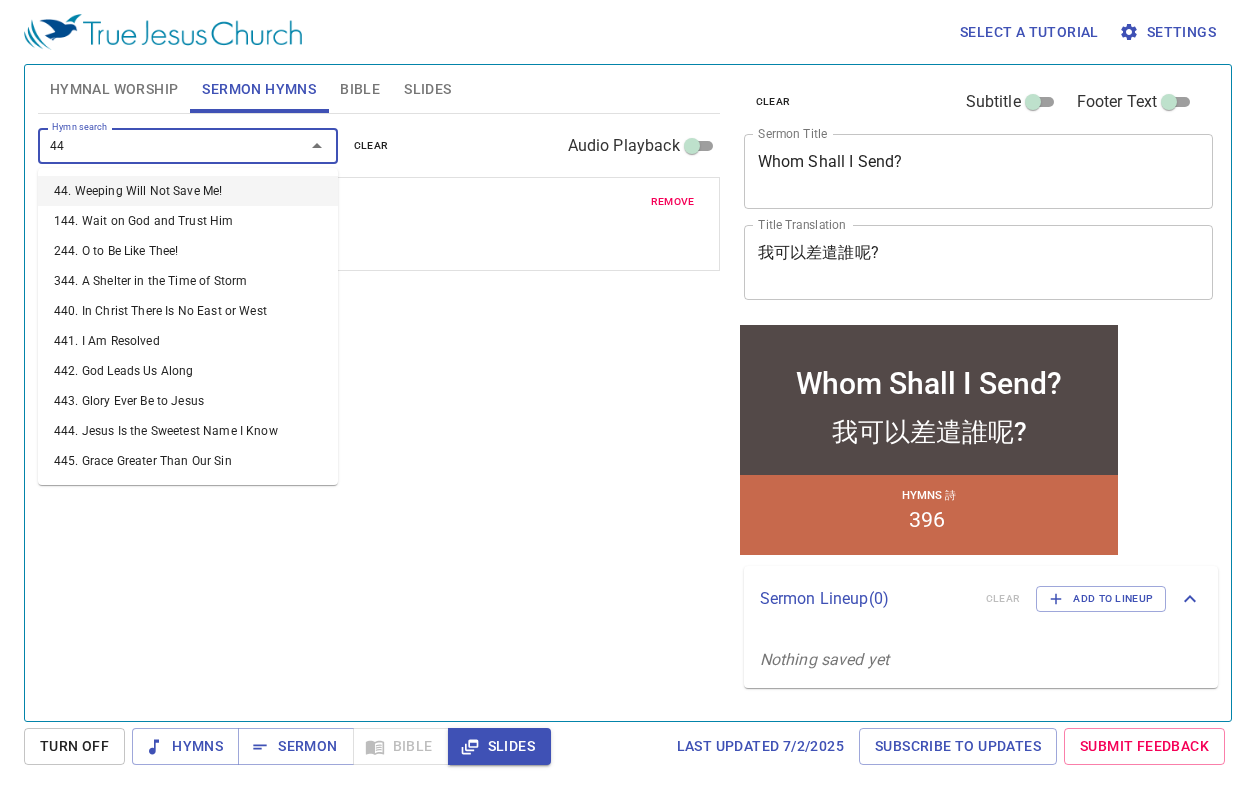type on "448" 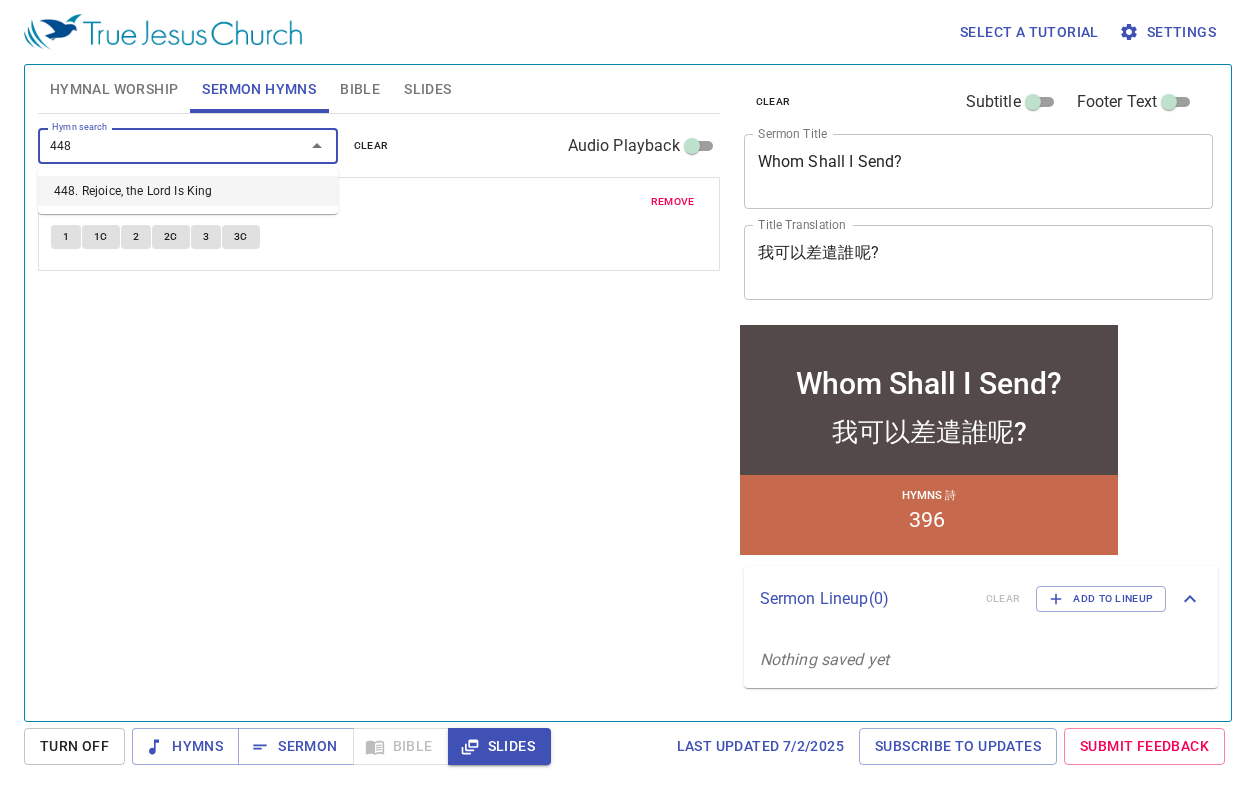 type 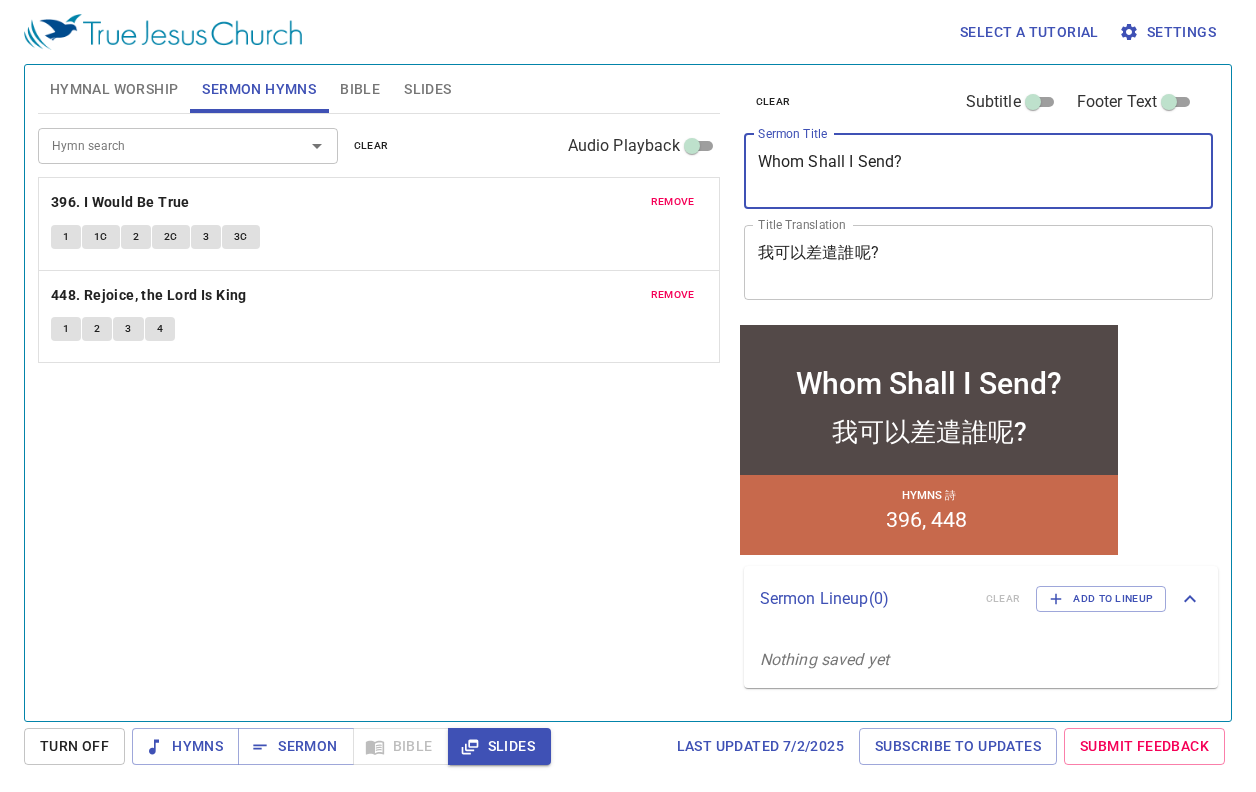 drag, startPoint x: 949, startPoint y: 156, endPoint x: 595, endPoint y: 151, distance: 354.0353 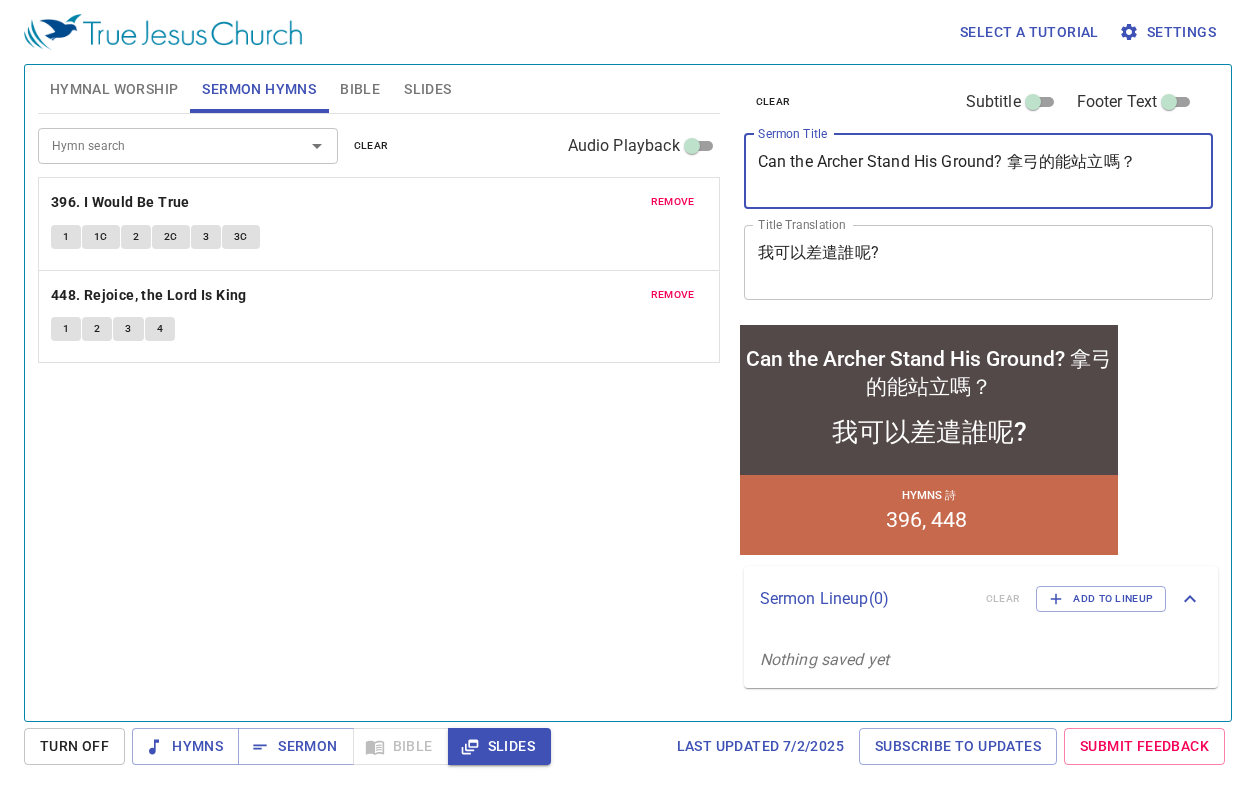 drag, startPoint x: 1007, startPoint y: 165, endPoint x: 1166, endPoint y: 162, distance: 159.0283 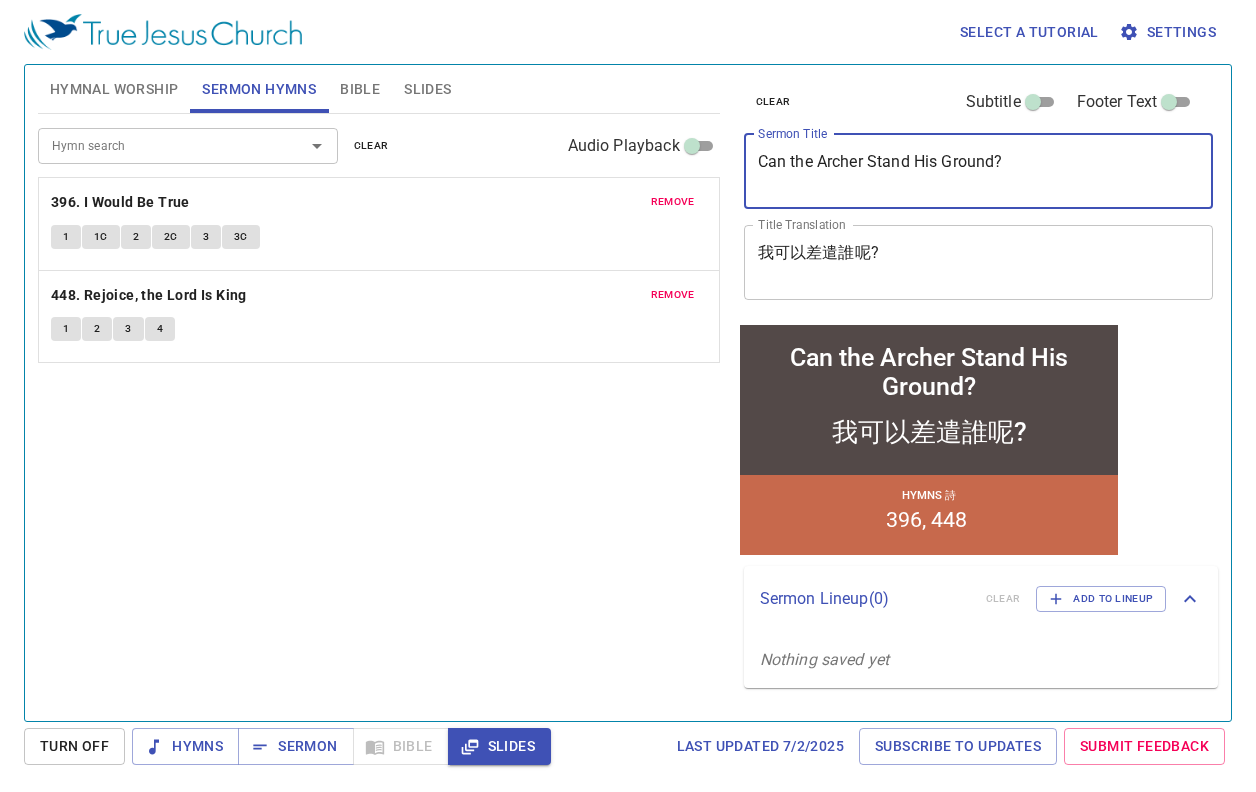 type on "Can the Archer Stand His Ground?" 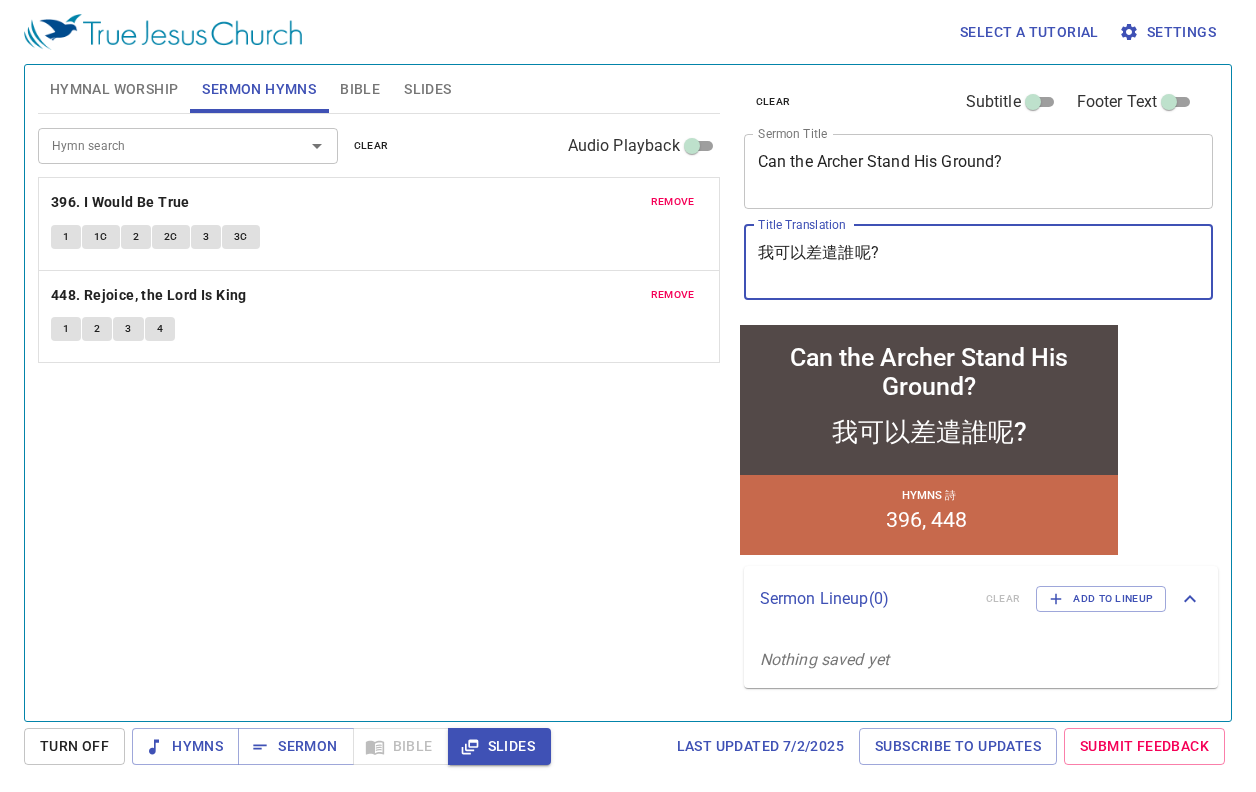 drag, startPoint x: 975, startPoint y: 248, endPoint x: 607, endPoint y: 235, distance: 368.22955 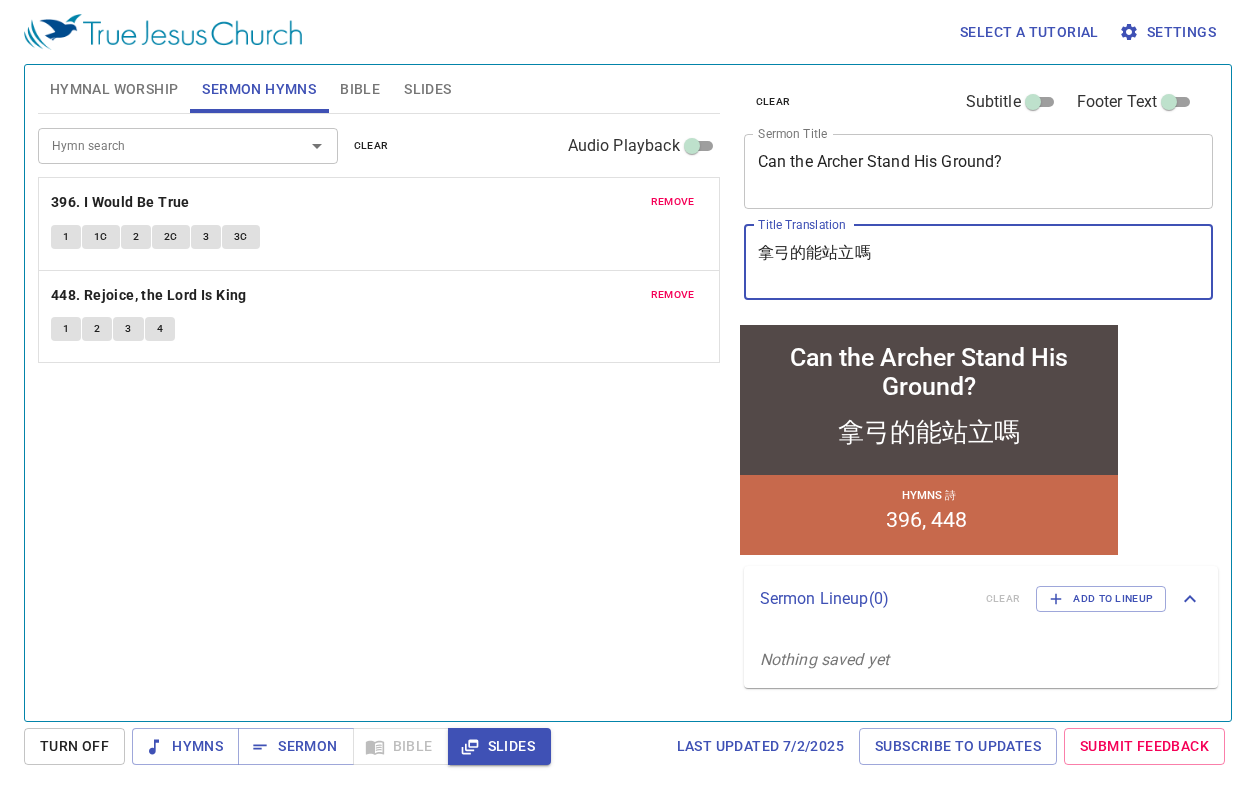 type on "拿弓的能站立嗎" 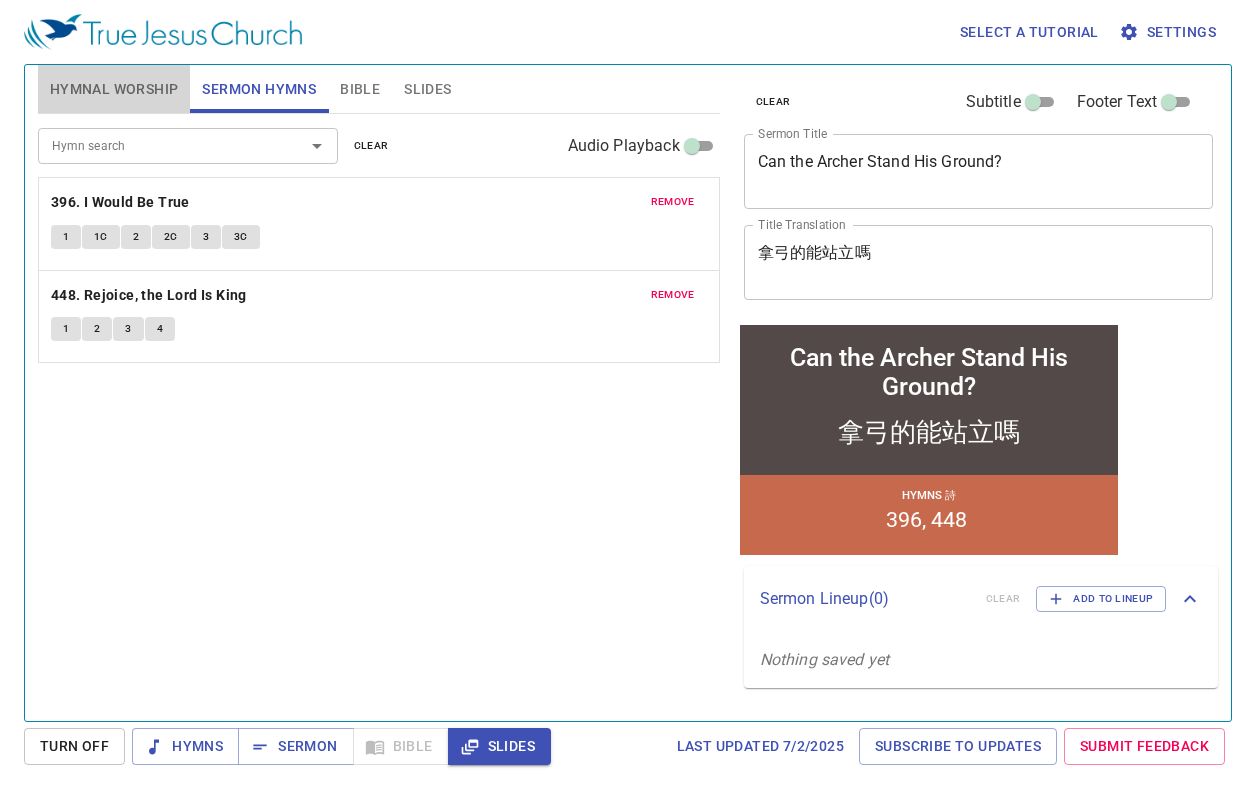 click on "Hymnal Worship" at bounding box center (114, 89) 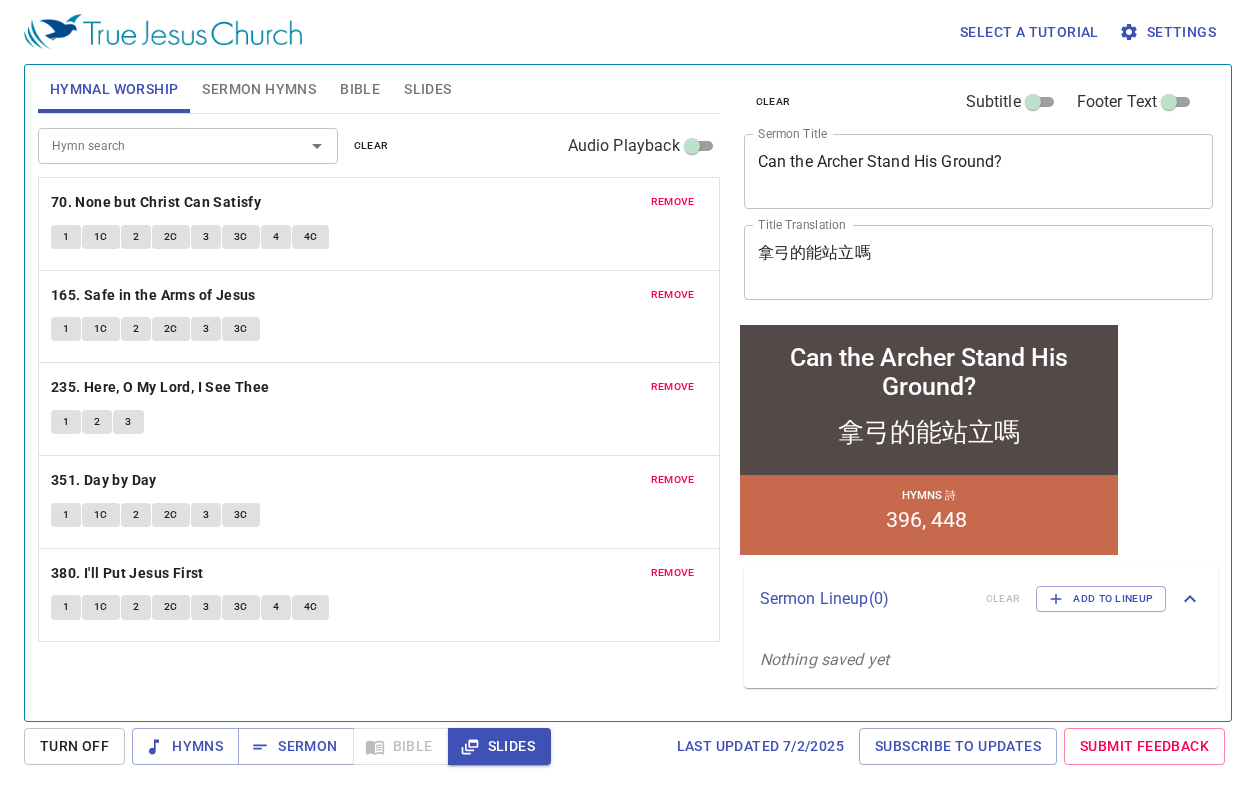 type 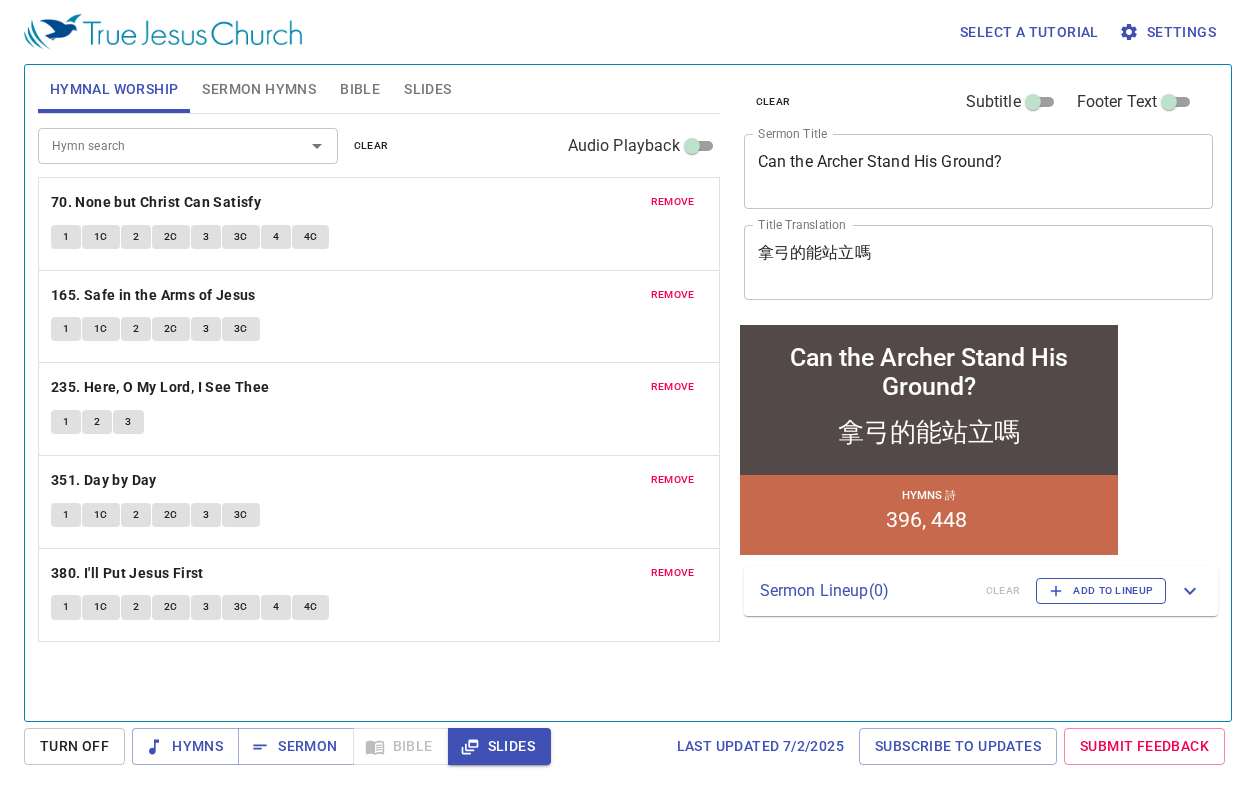 click on "Add to Lineup" at bounding box center (1101, 591) 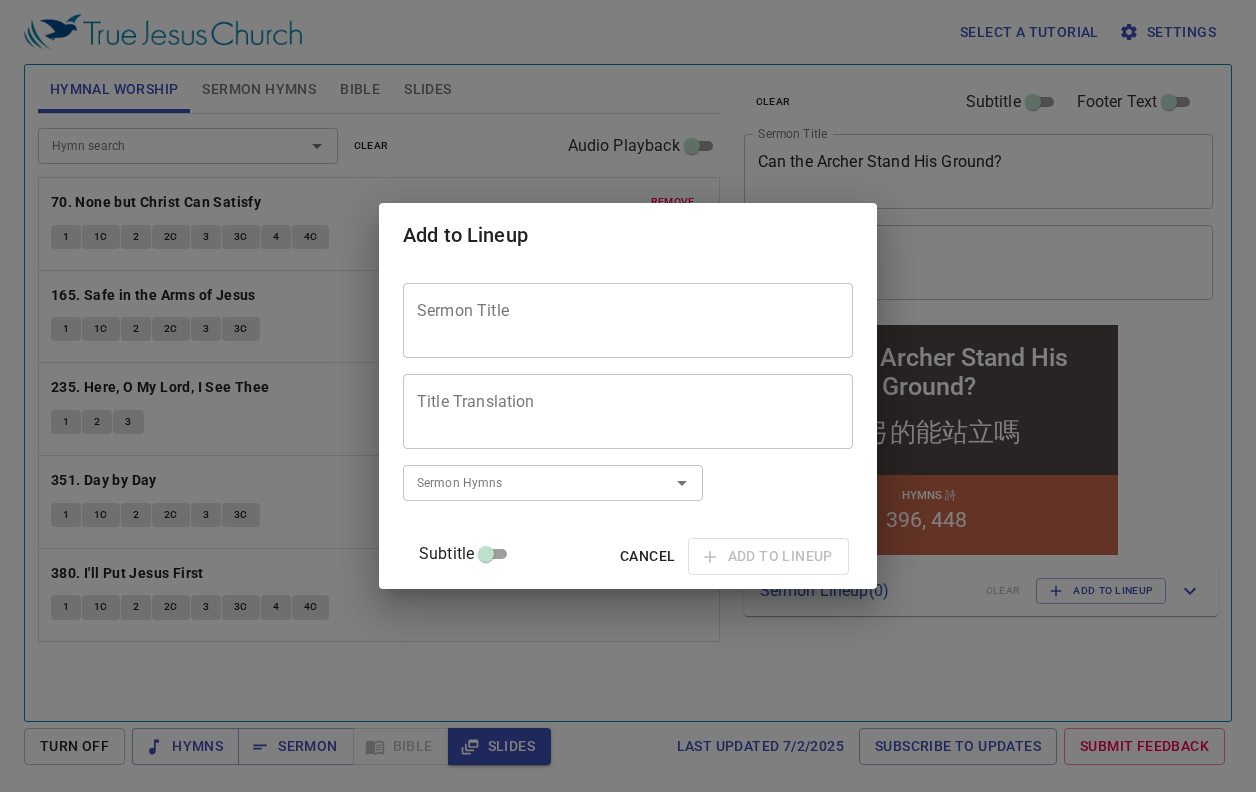 click on "Sermon Title" at bounding box center [628, 321] 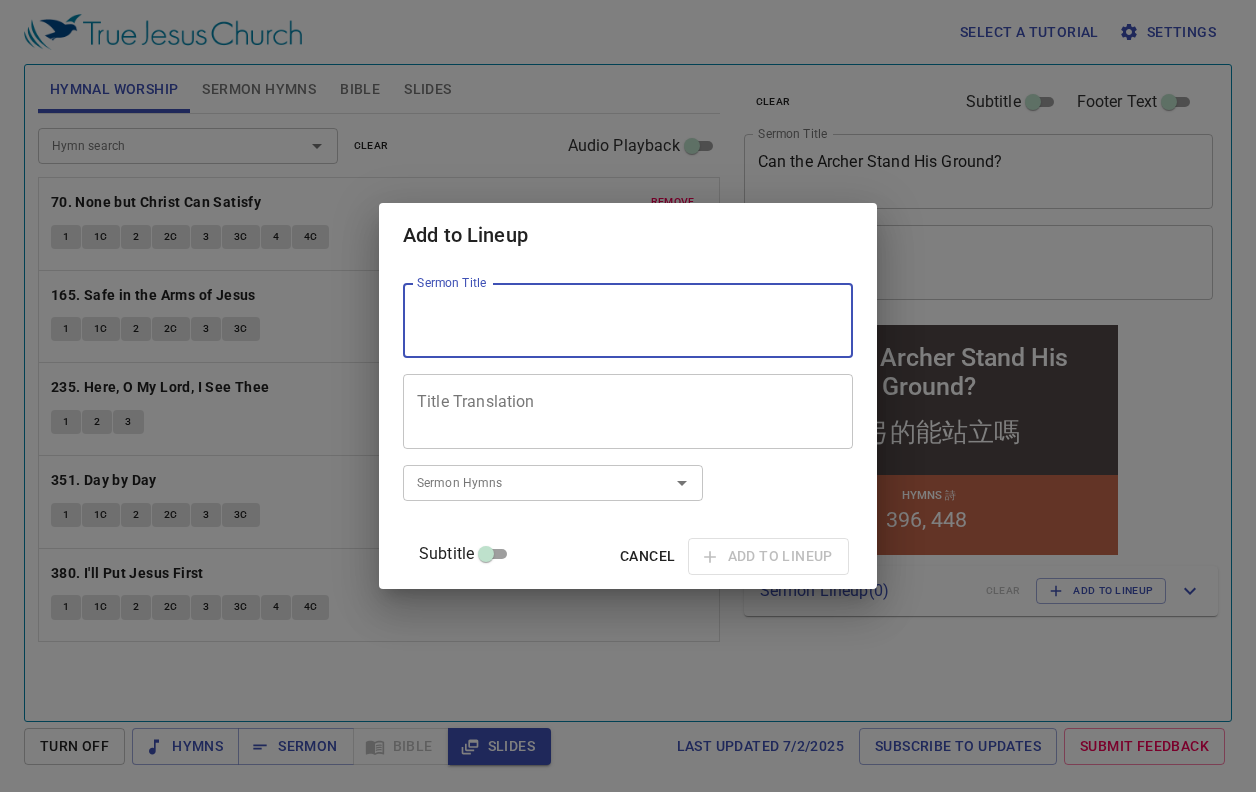 paste on "Ezra - Return and Revival 以斯拉 - 回歸與復興 395, 168" 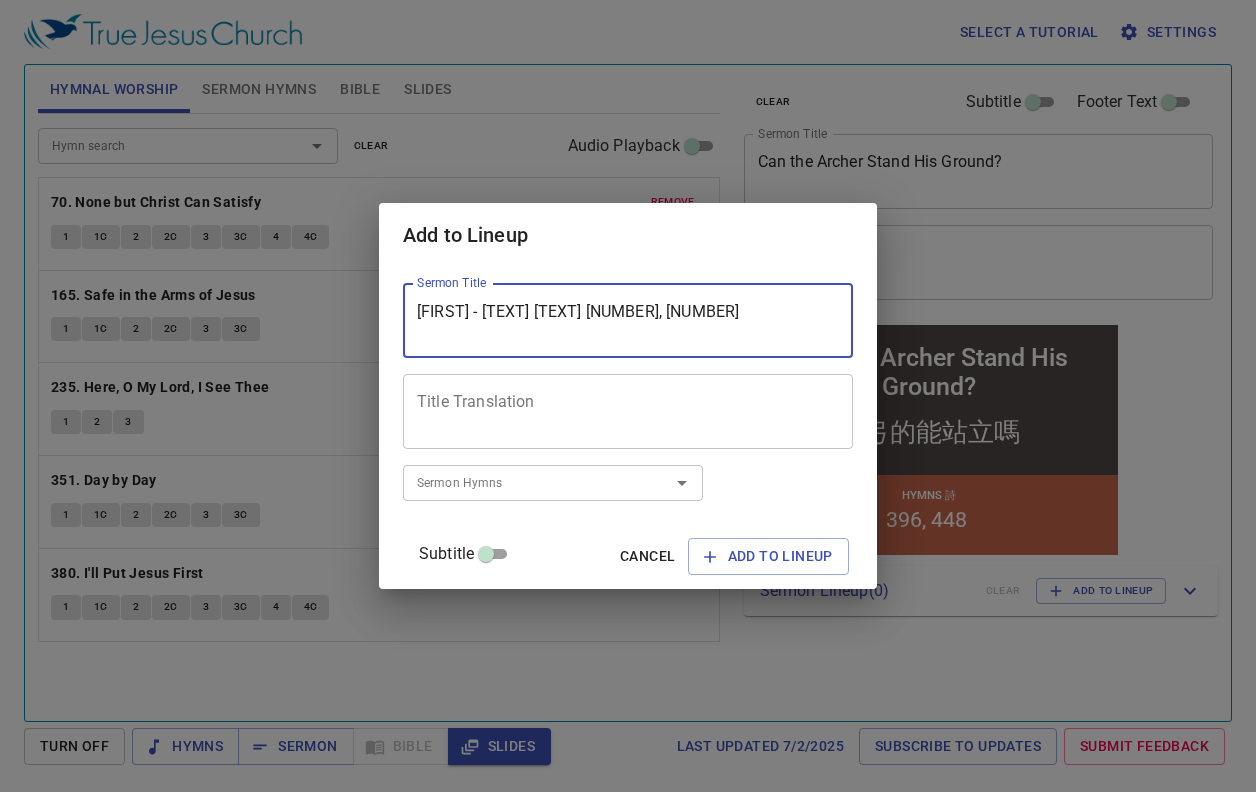 drag, startPoint x: 621, startPoint y: 305, endPoint x: 761, endPoint y: 317, distance: 140.51335 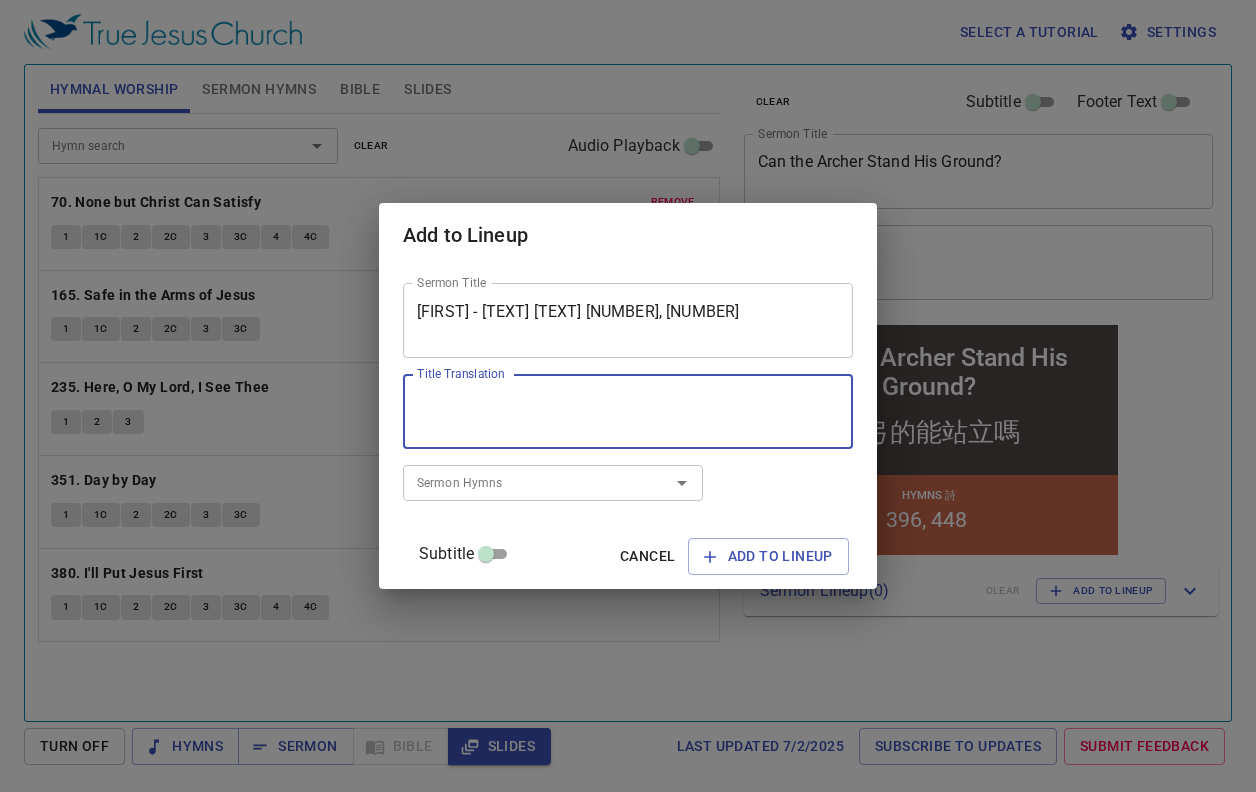 paste on "以斯拉 - 回歸與復興" 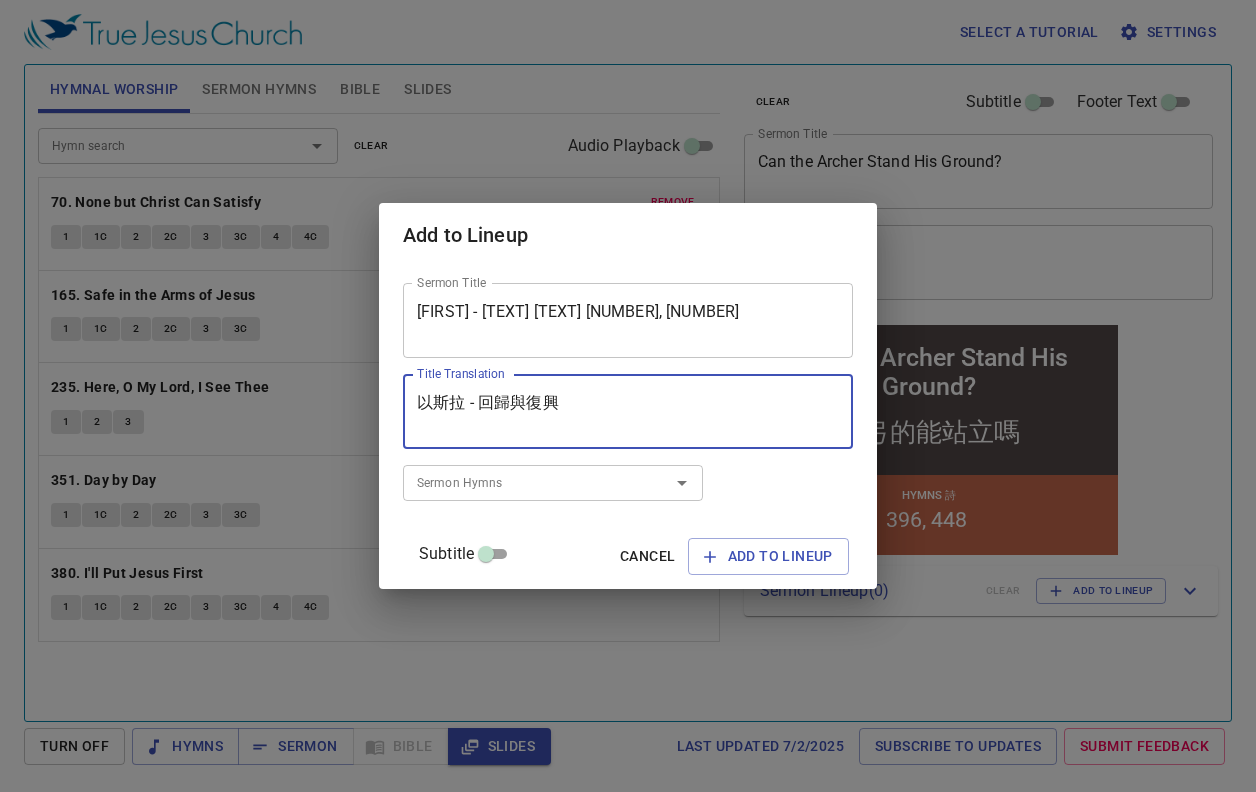 type on "以斯拉 - 回歸與復興" 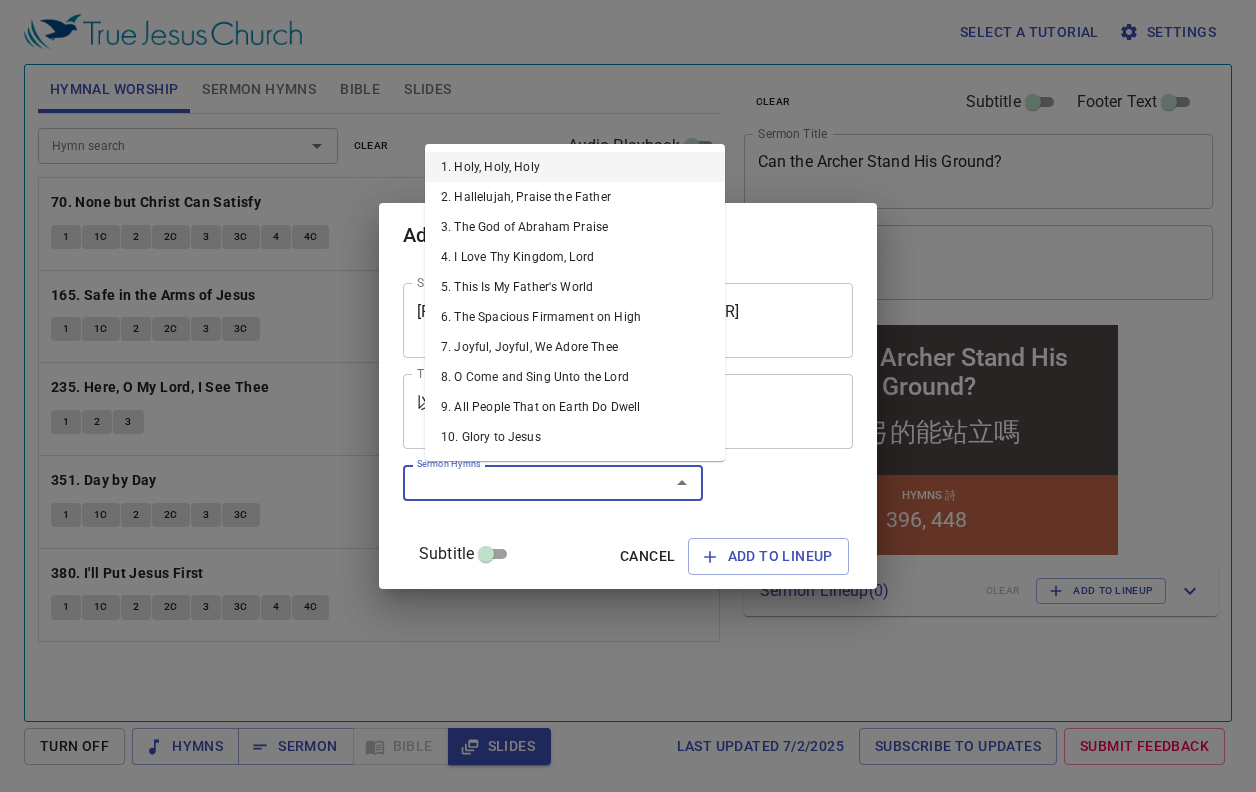 click on "Sermon Hymns" at bounding box center [523, 482] 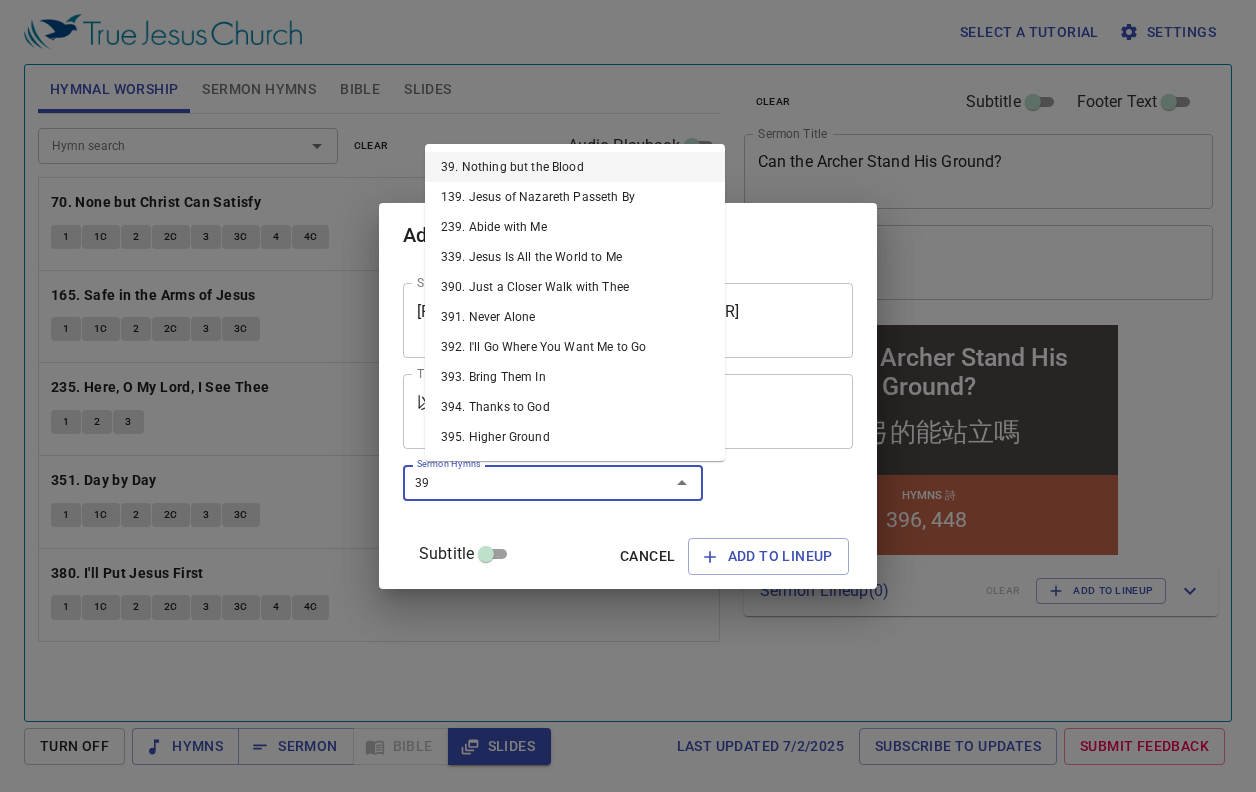 type on "395" 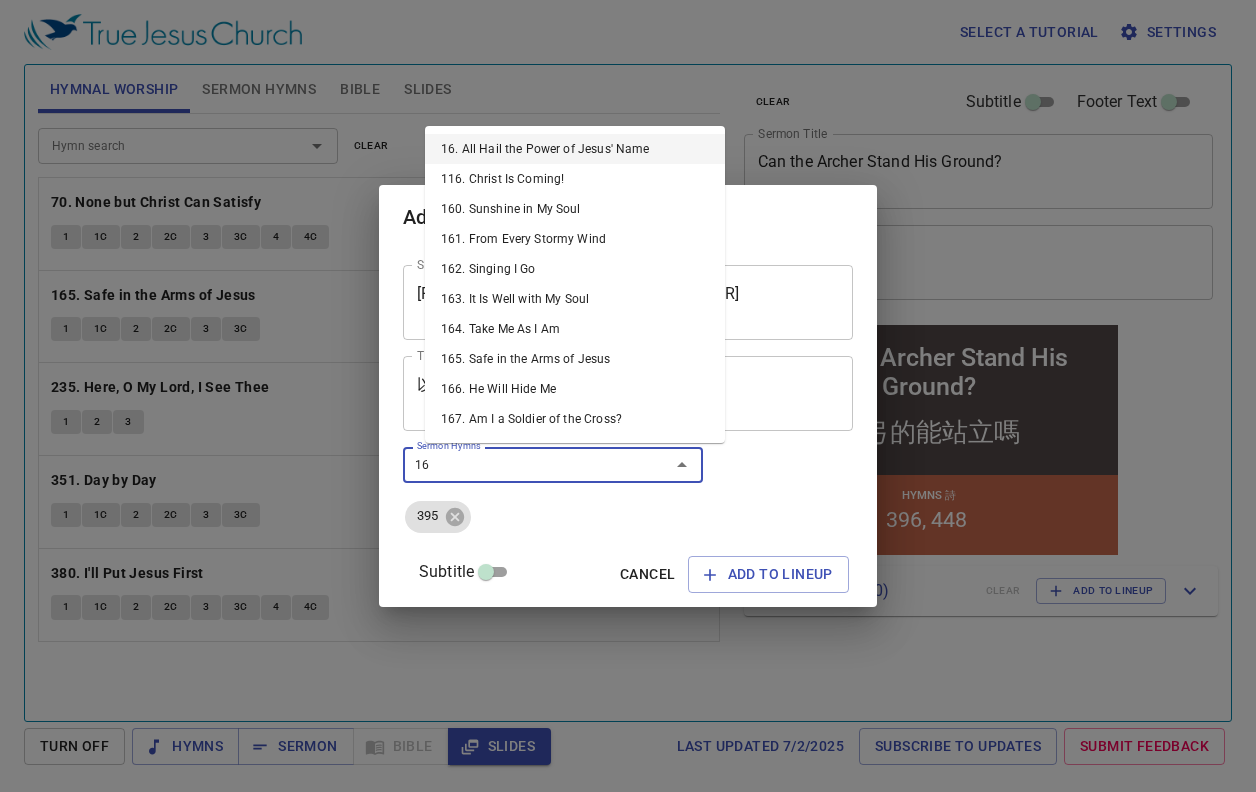 type on "168" 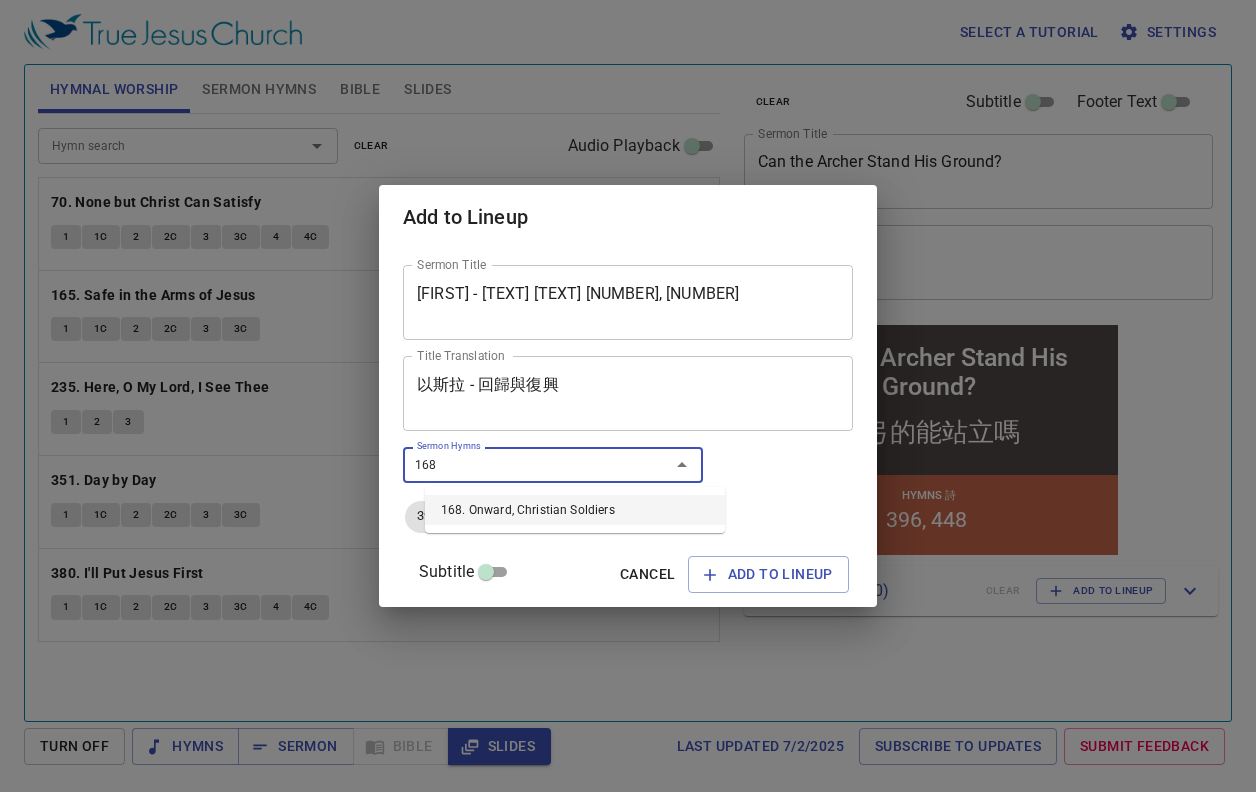 type 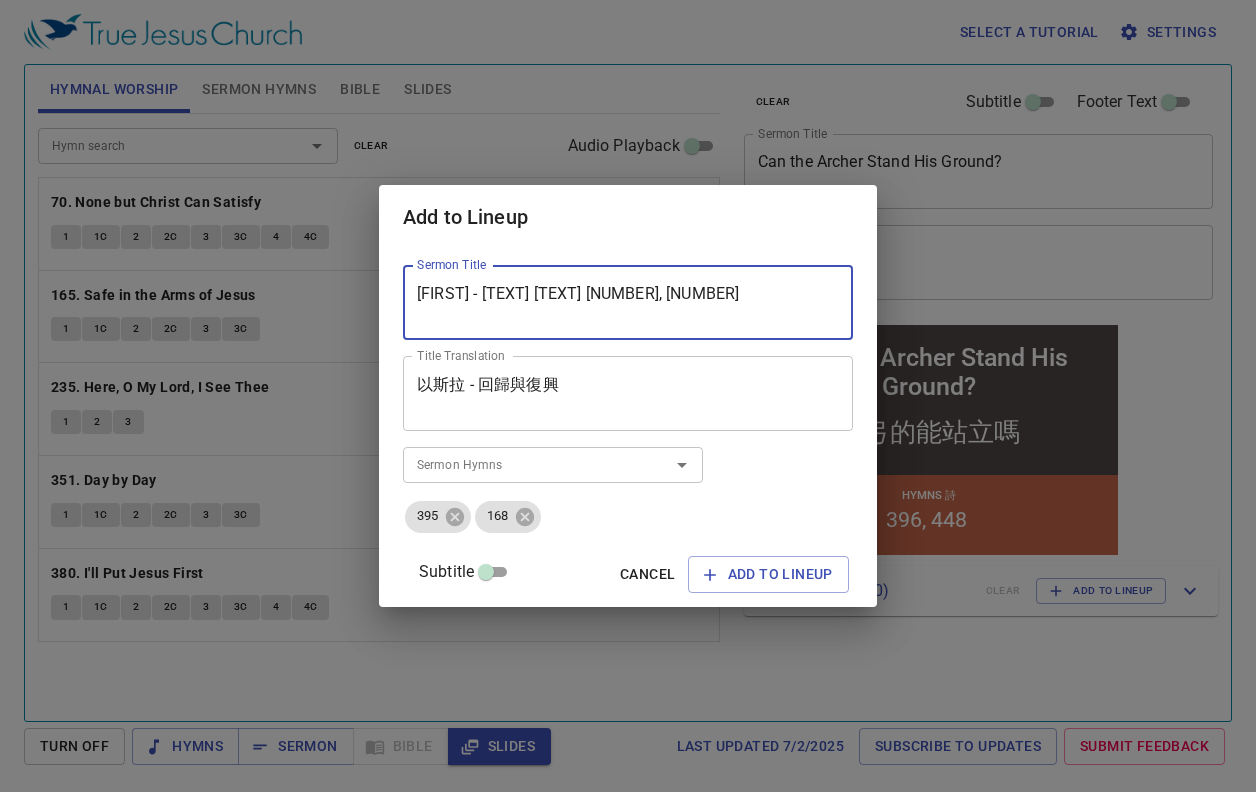 drag, startPoint x: 641, startPoint y: 290, endPoint x: 630, endPoint y: 286, distance: 11.7046995 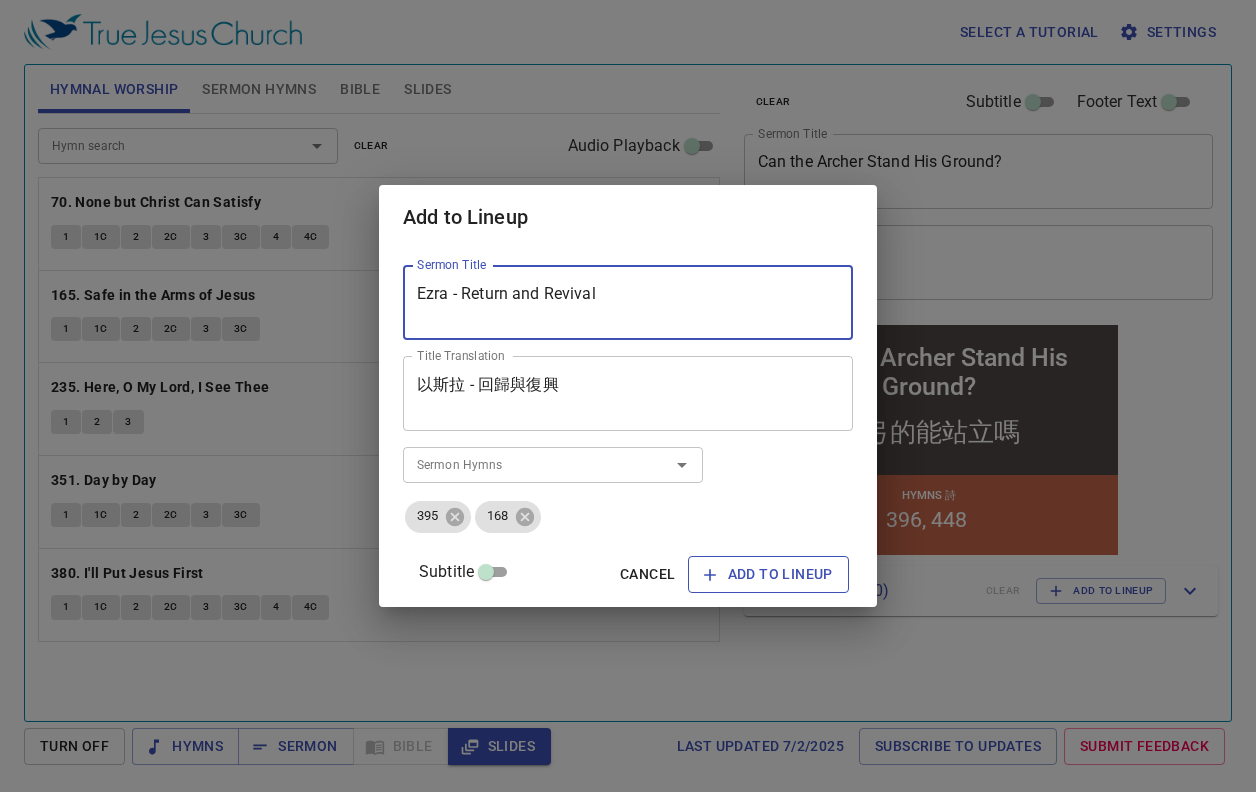 type on "Ezra - Return and Revival" 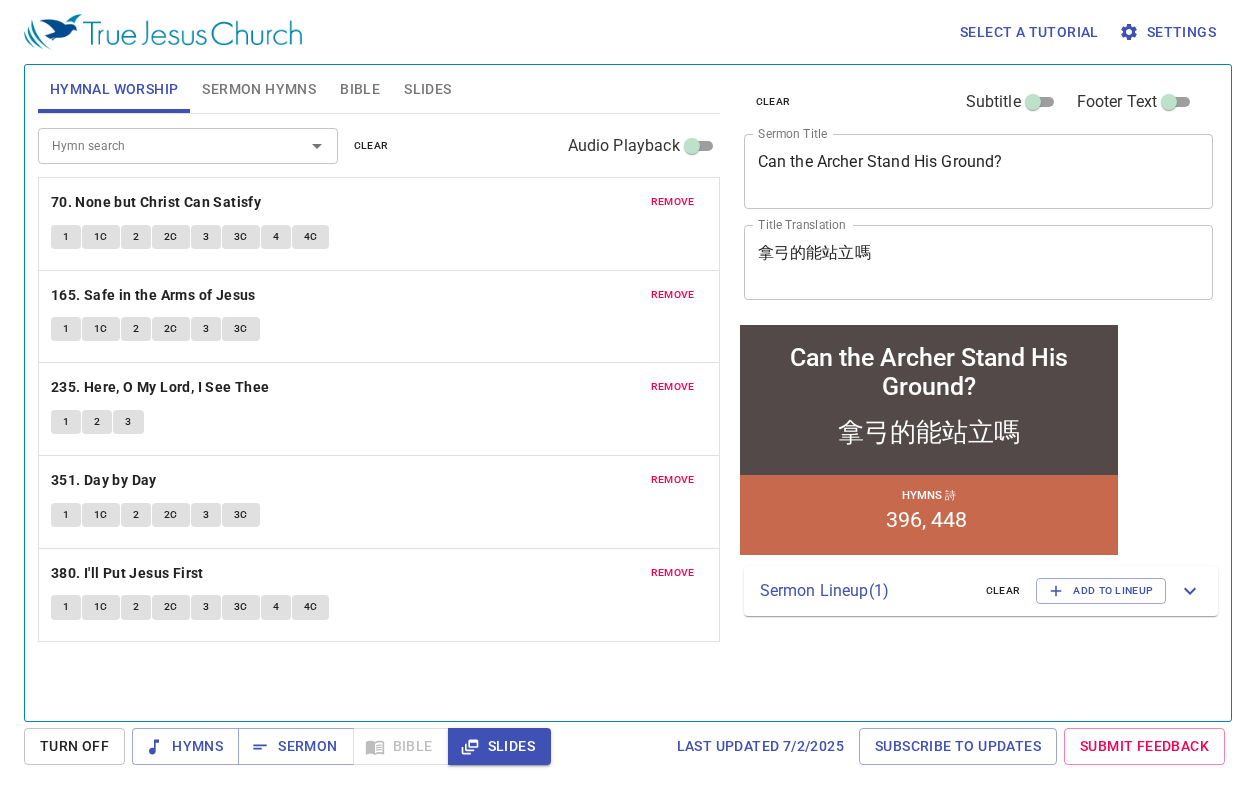 click on "Sermon Lineup  ( 1 )" at bounding box center [865, 591] 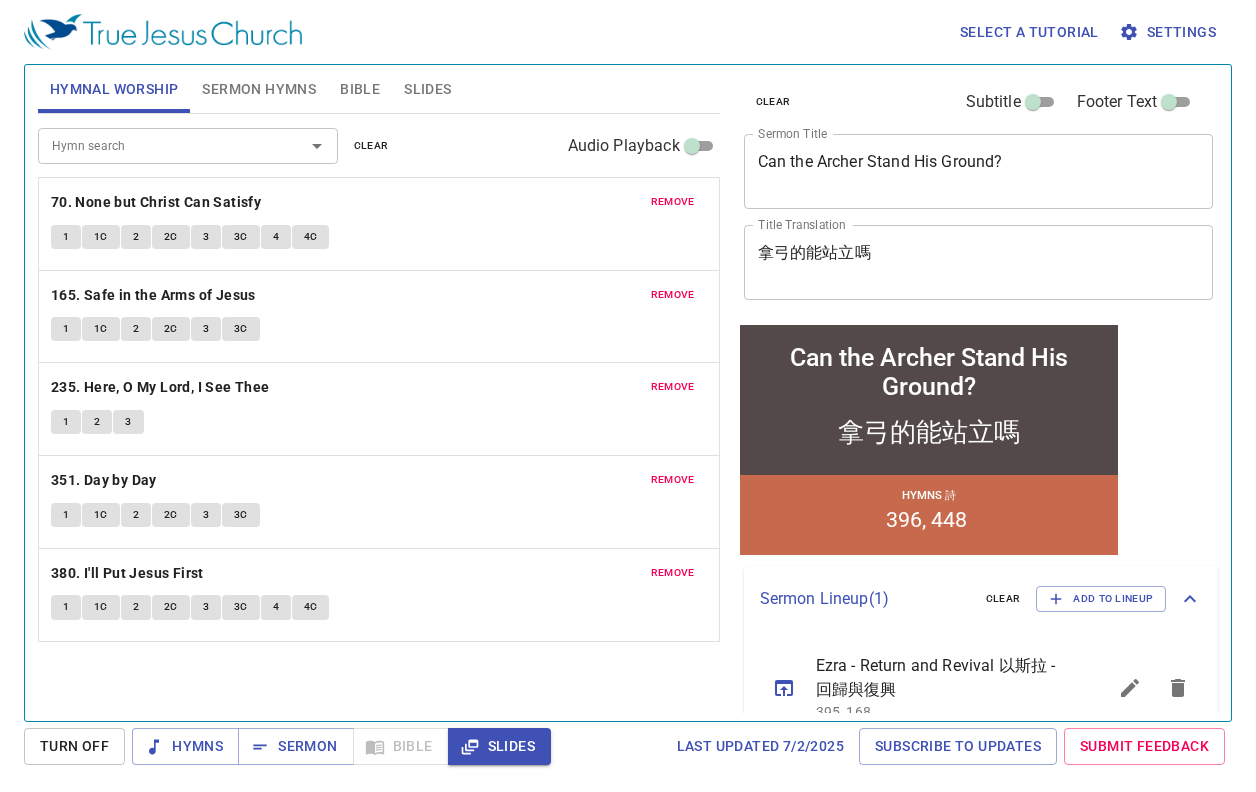click on "Sermon Lineup  ( 1 )" at bounding box center [865, 599] 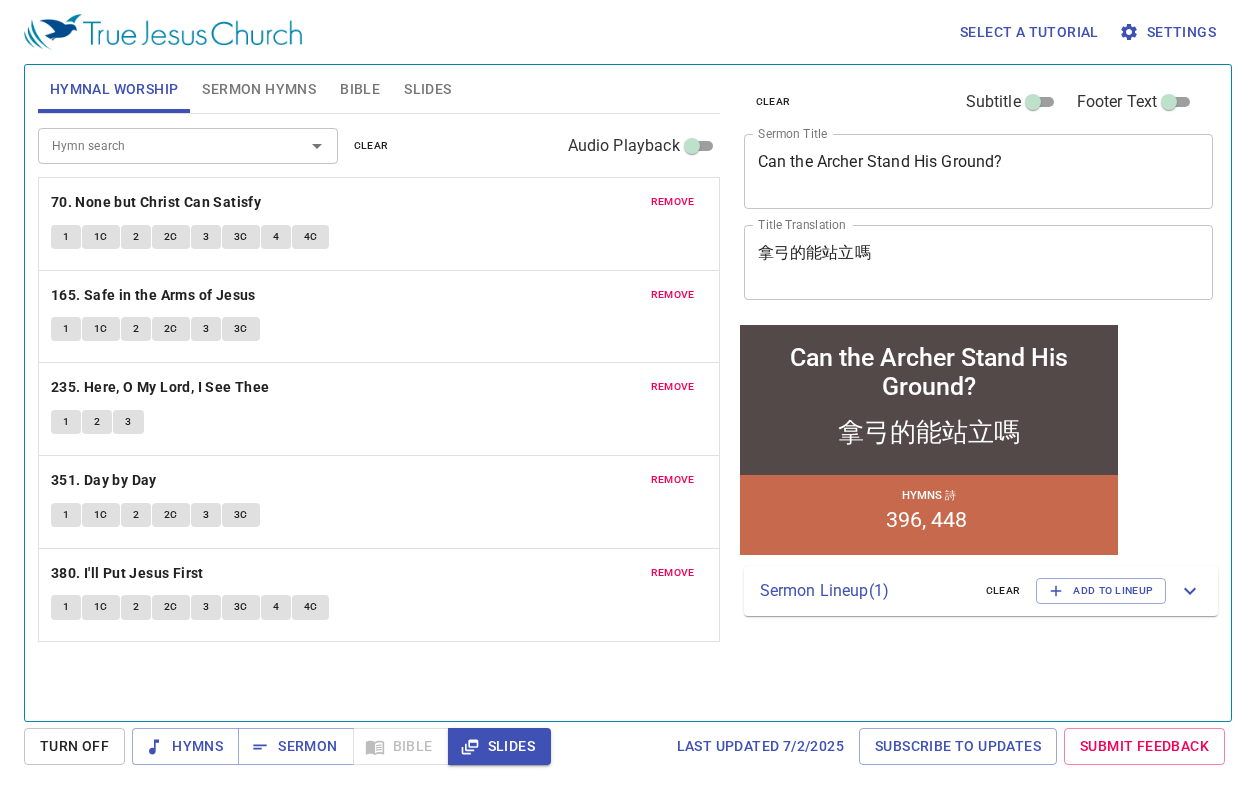 click on "Hymnal Worship Sermon Hymns Bible Slides Hymn search Hymn search   clear Audio Playback remove 70. None but Christ Can Satisfy   1 1C 2 2C 3 3C 4 4C remove 165. Safe in the Arms of Jesus   1 1C 2 2C 3 3C remove 235. Here, O My Lord, I See Thee   1 2 3 remove 351. Day by Day   1 1C 2 2C 3 3C remove 380. I'll Put Jesus First   1 1C 2 2C 3 3C 4 4C Hymn search Hymn search   clear Audio Playback remove 396. I Would Be True   1 1C 2 2C 3 3C remove 448. Rejoice, the Lord Is King   1 2 3 4 Genesis 1 Bible Reference (Ctrl + /) Bible Reference (Ctrl + /)   Verse History   Previous  (←, ↑)     Next  (→, ↓) Show 1 verse Show 2 verses Show 3 verses Show 4 verses Show 5 verses 1 In the beginning God created the heavens and the earth.   ﻿起初 ，　神 創造 天 地 。 2 The earth was without form, and void; and darkness was on the face of the deep. And the Spirit of God was hovering over the face of the waters.   地 是 空虛 混沌 ，淵 面 黑暗 ；　神 的靈 運行 在水 面 上 。" at bounding box center (379, 385) 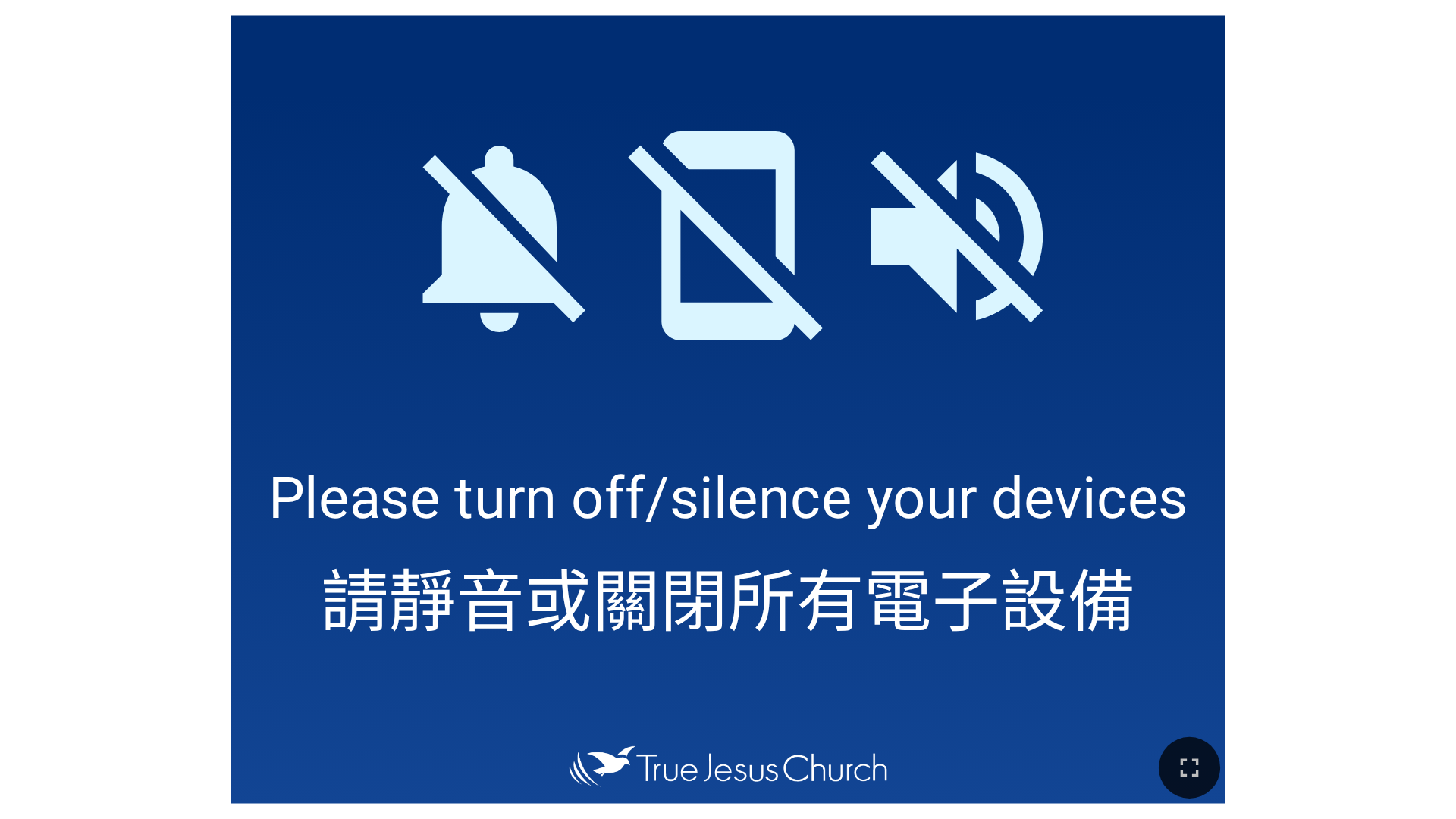 scroll, scrollTop: 0, scrollLeft: 0, axis: both 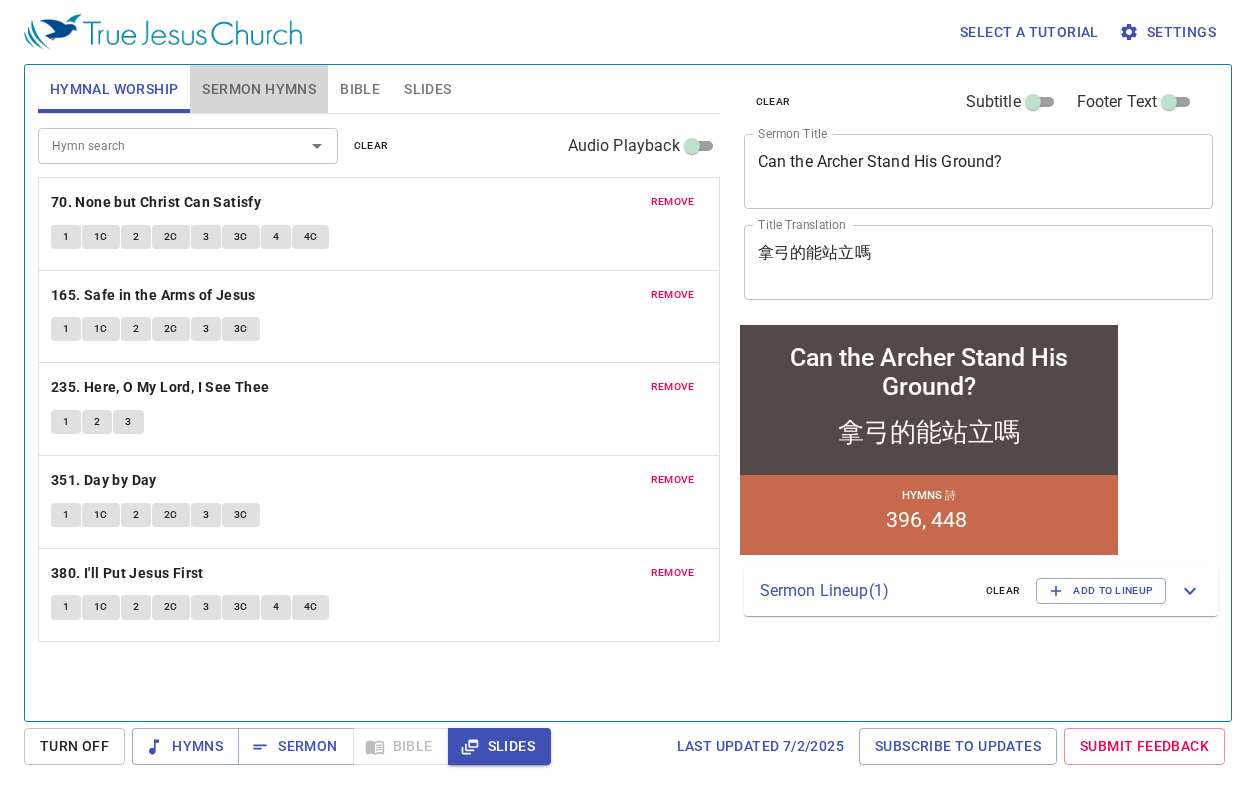 click on "Sermon Hymns" at bounding box center (259, 89) 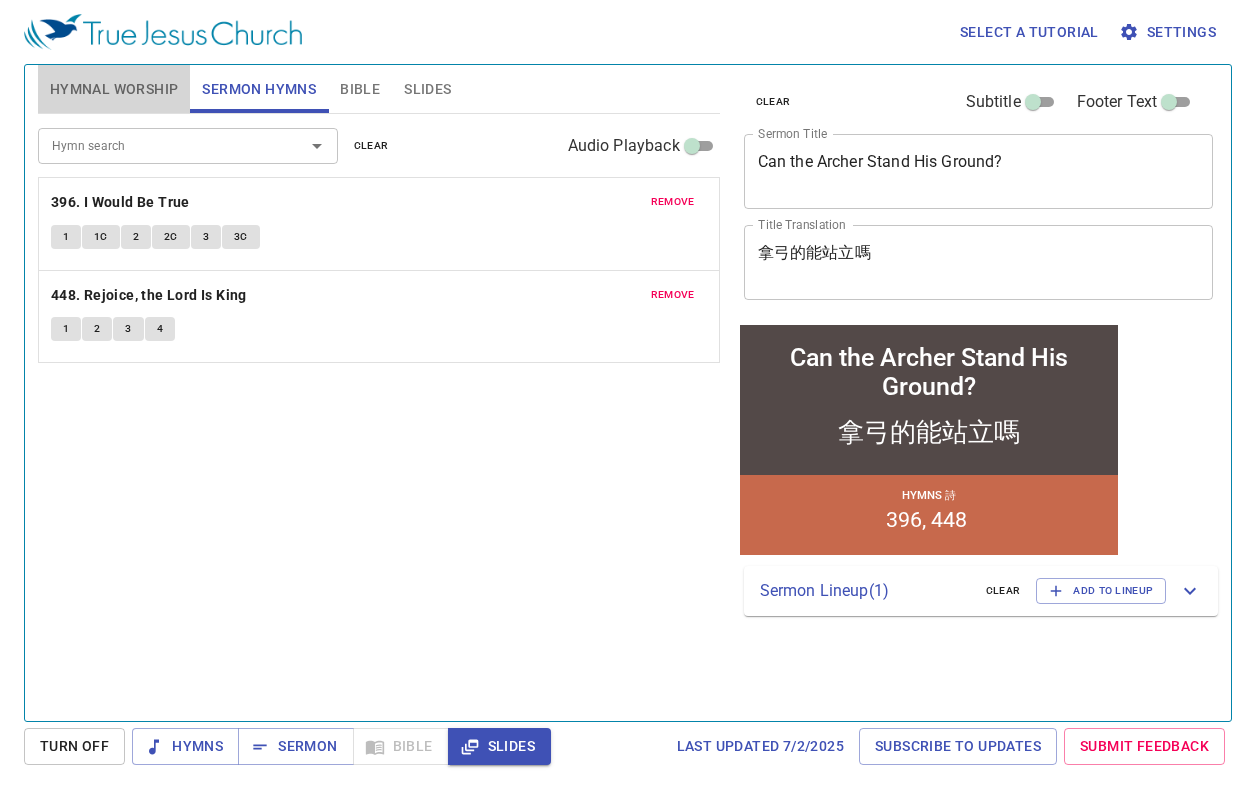 click on "Hymnal Worship" at bounding box center (114, 89) 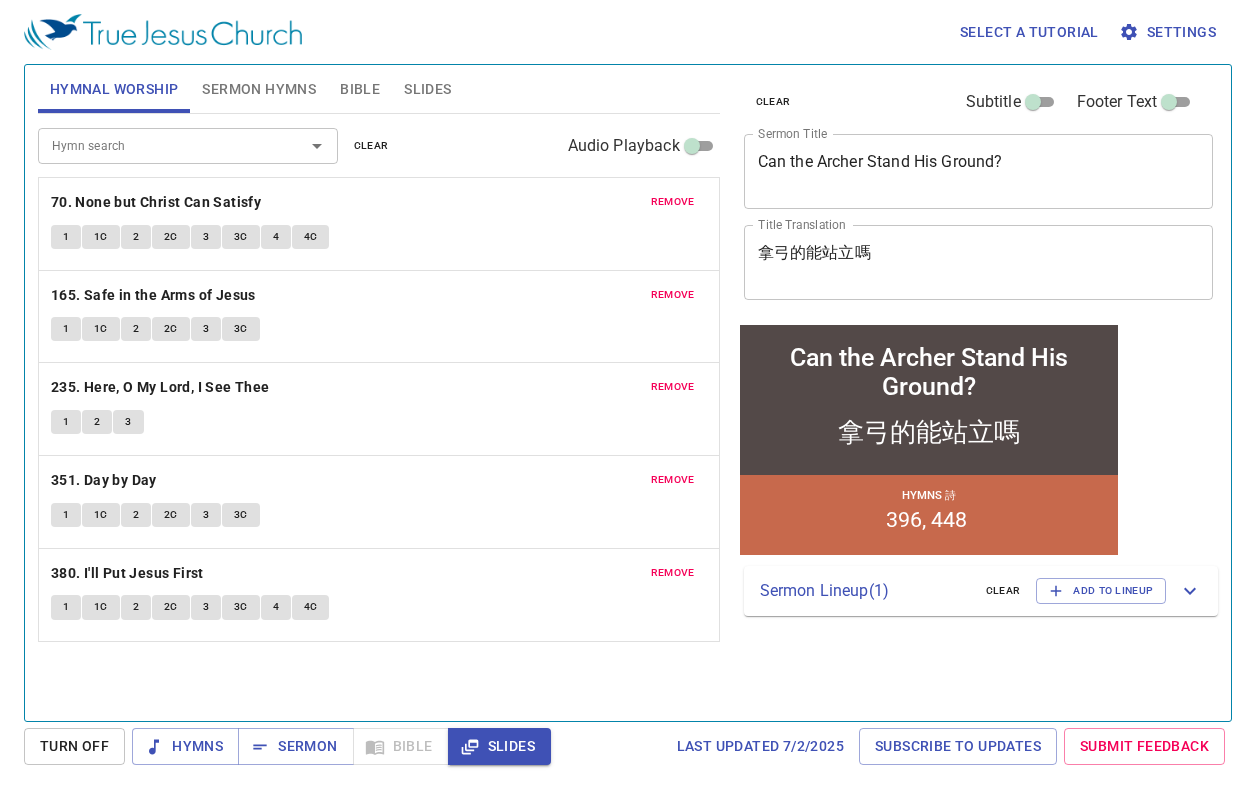 drag, startPoint x: 384, startPoint y: 28, endPoint x: 1128, endPoint y: 367, distance: 817.5922 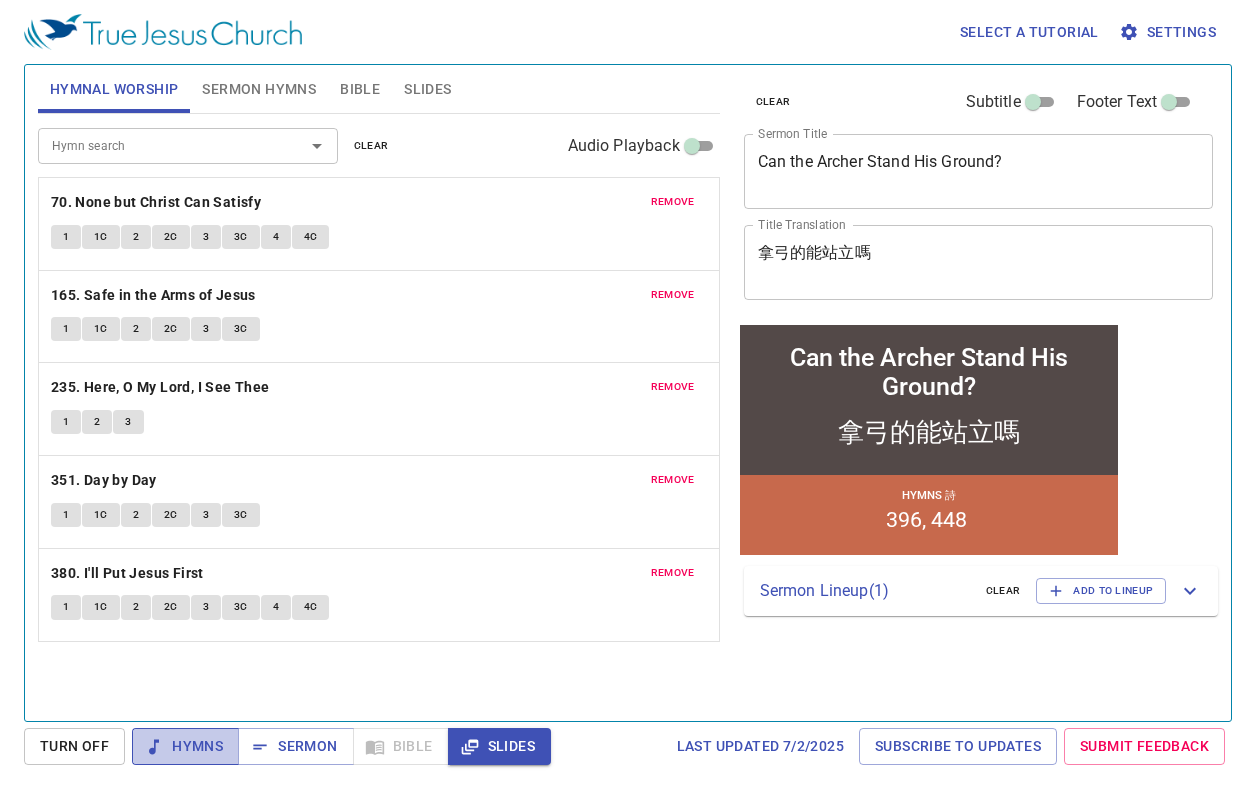 click on "Hymns" at bounding box center (185, 746) 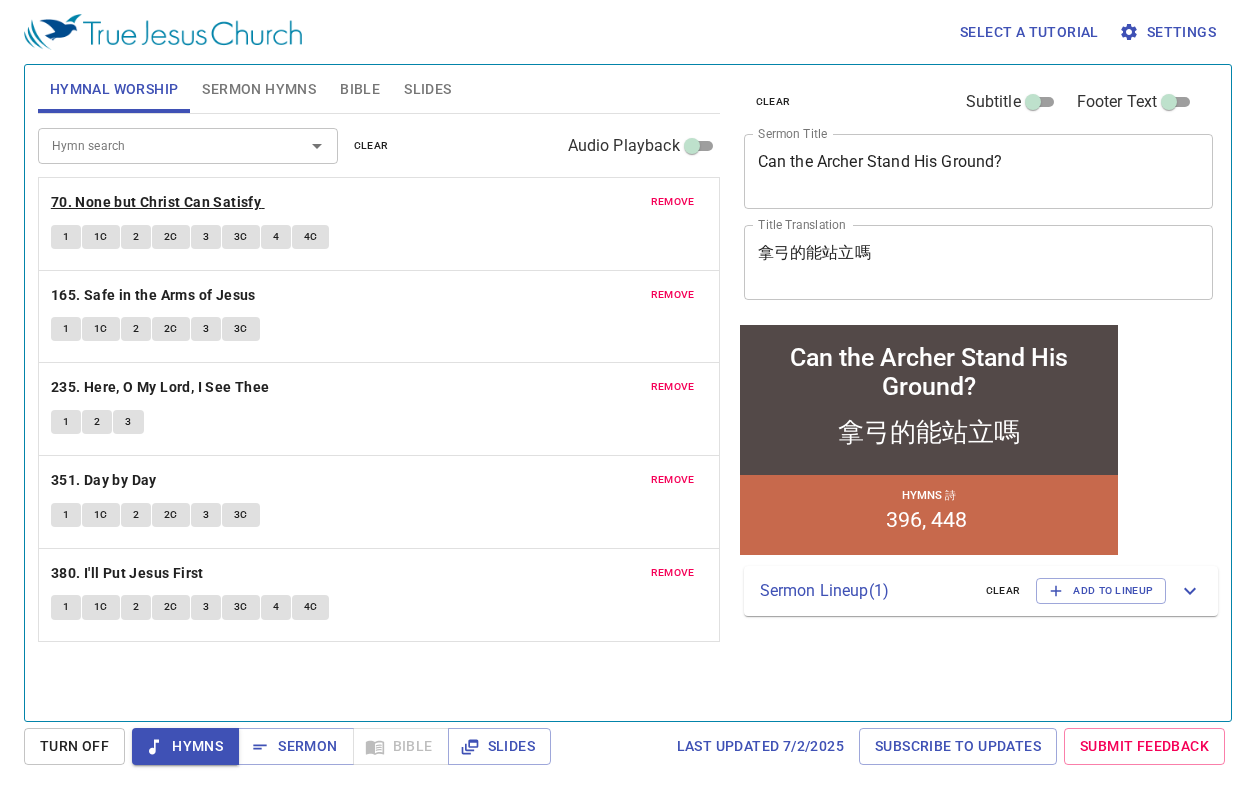 click on "70. None but Christ Can Satisfy" at bounding box center (156, 202) 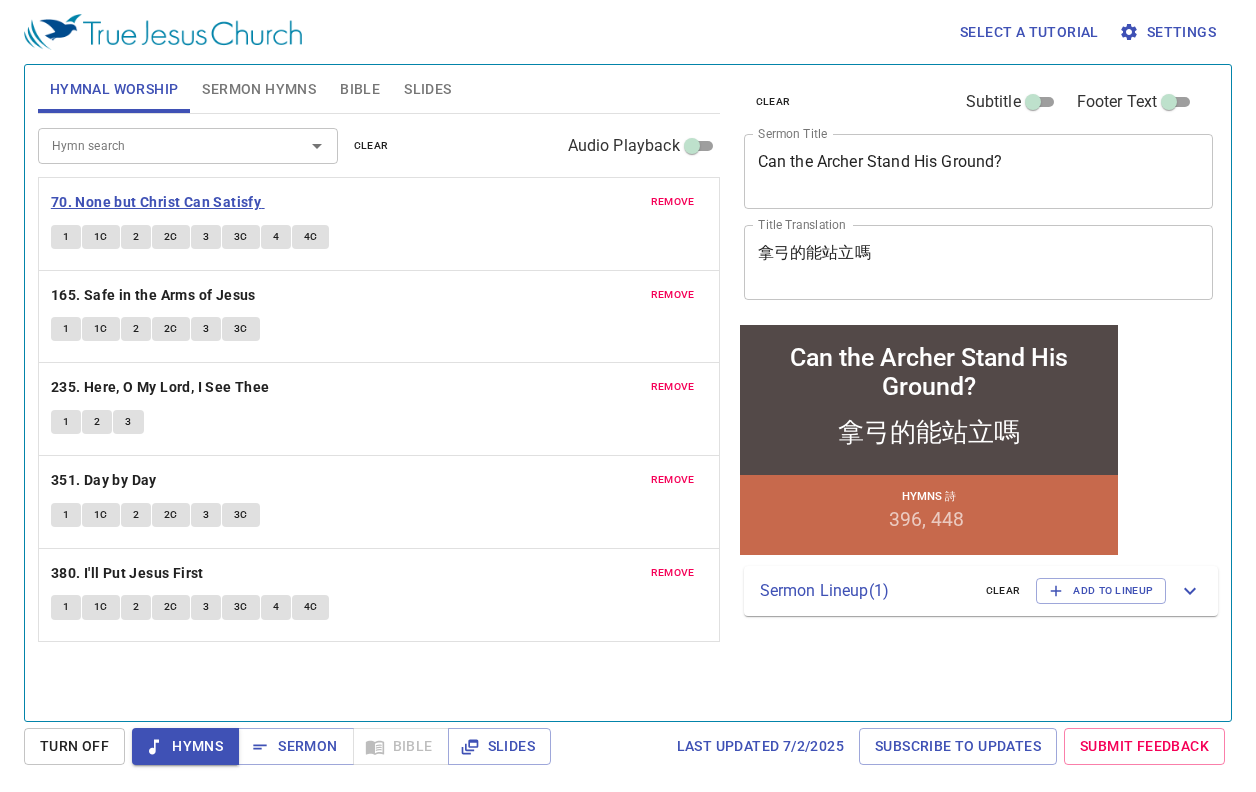 type 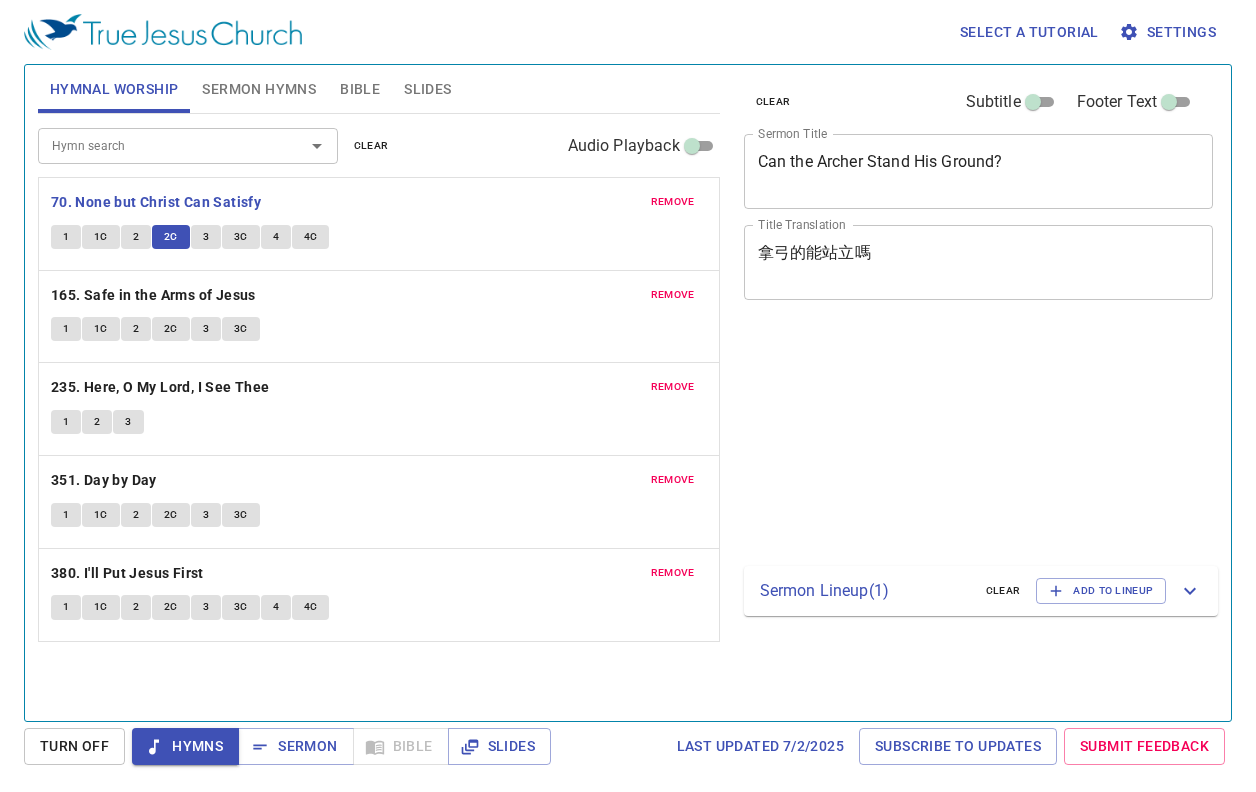 scroll, scrollTop: 0, scrollLeft: 0, axis: both 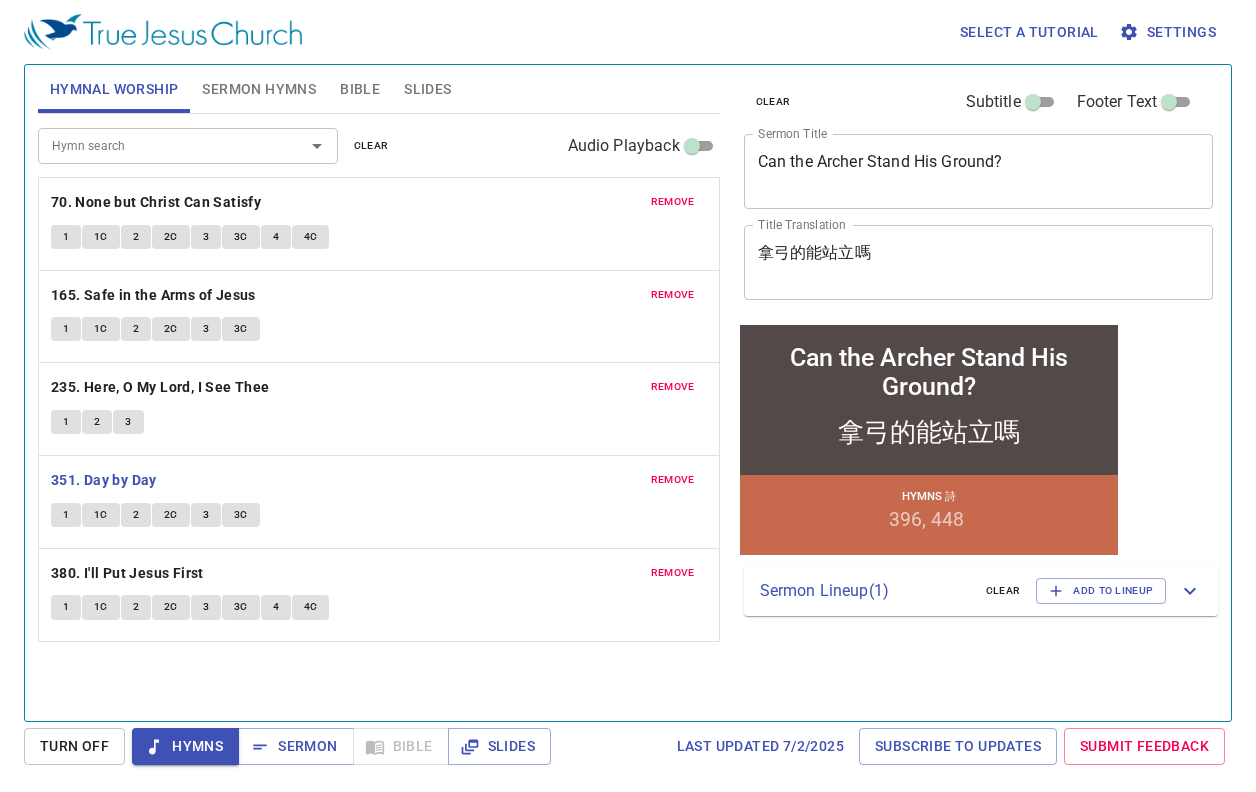 click on "1" at bounding box center [66, 515] 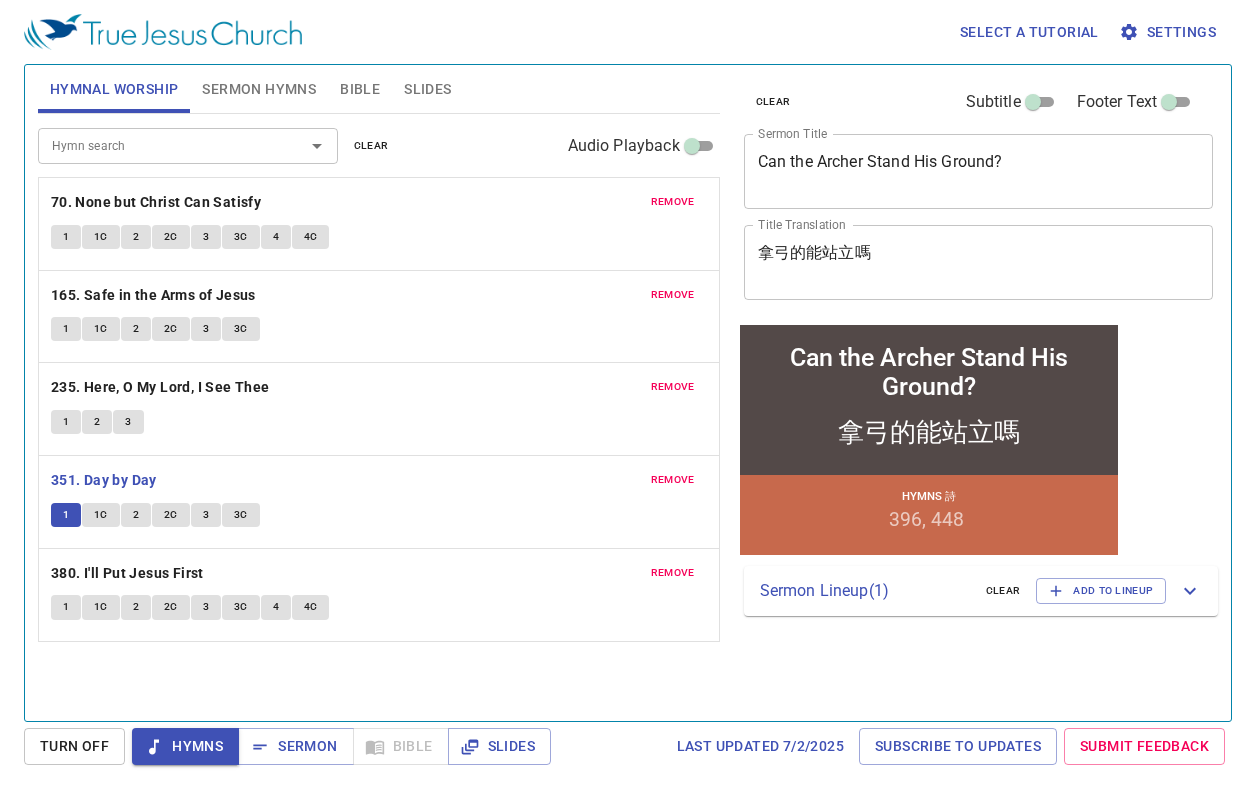 scroll, scrollTop: 0, scrollLeft: 0, axis: both 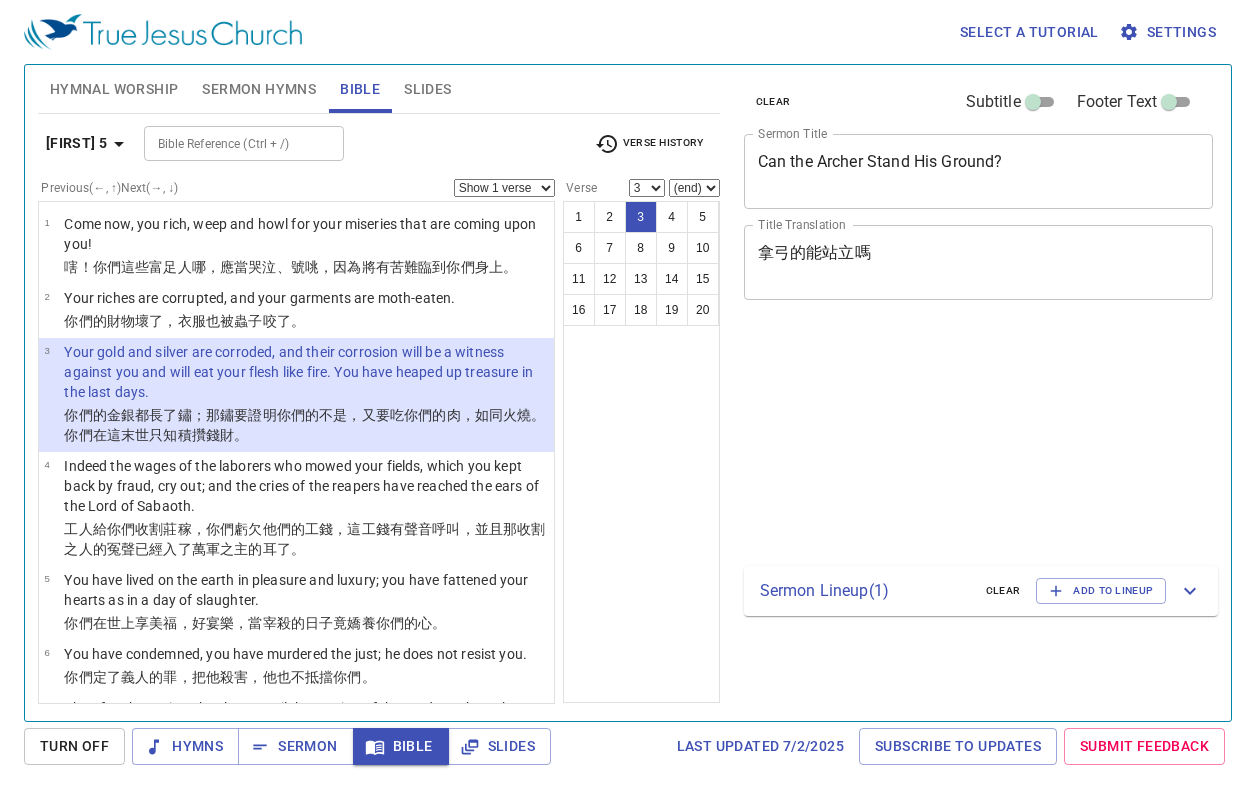select on "3" 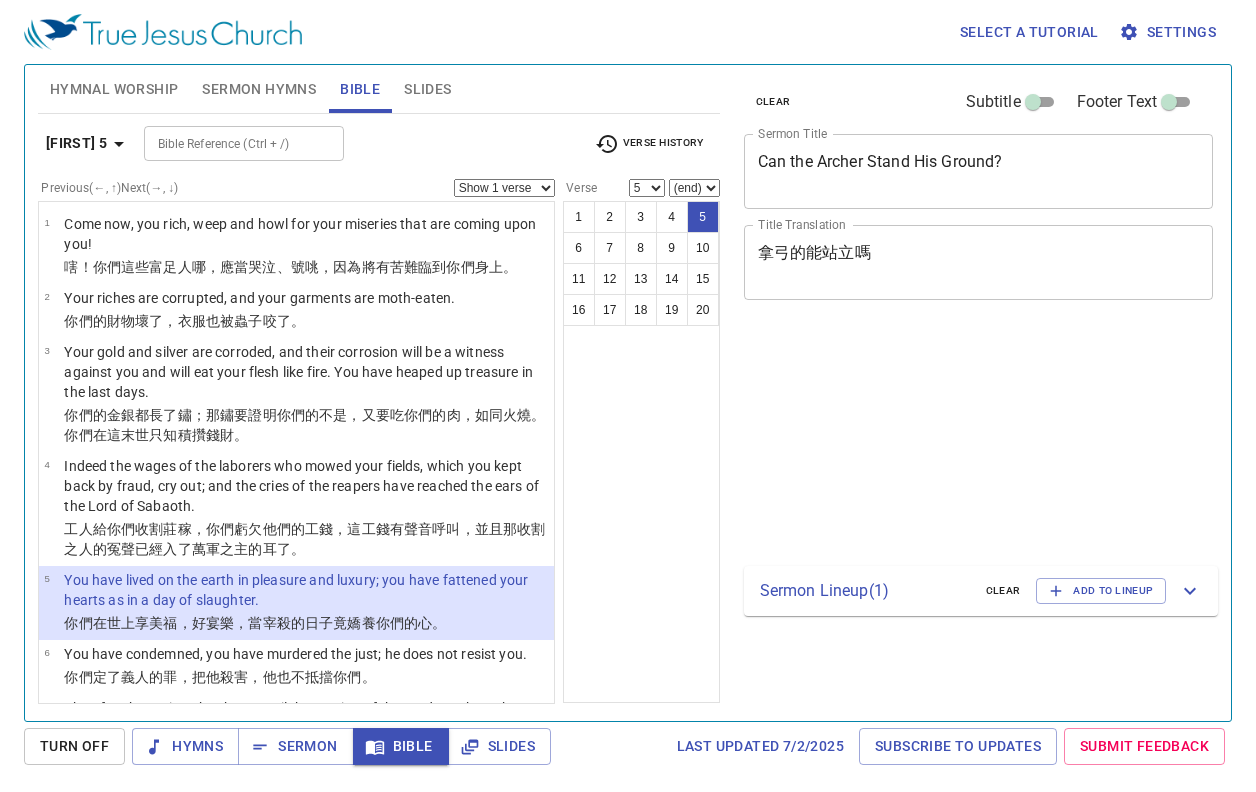 select on "5" 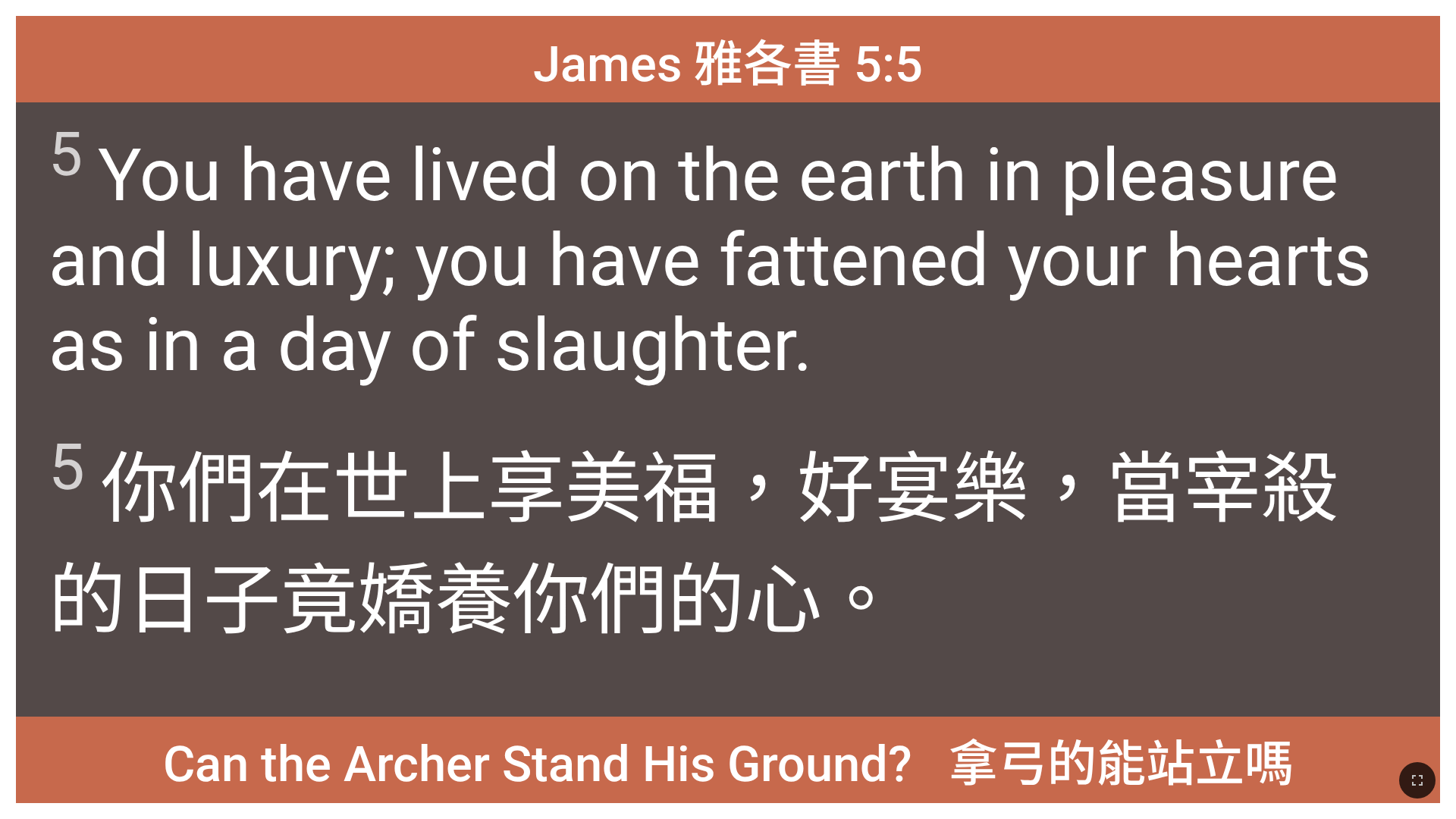 scroll, scrollTop: 0, scrollLeft: 0, axis: both 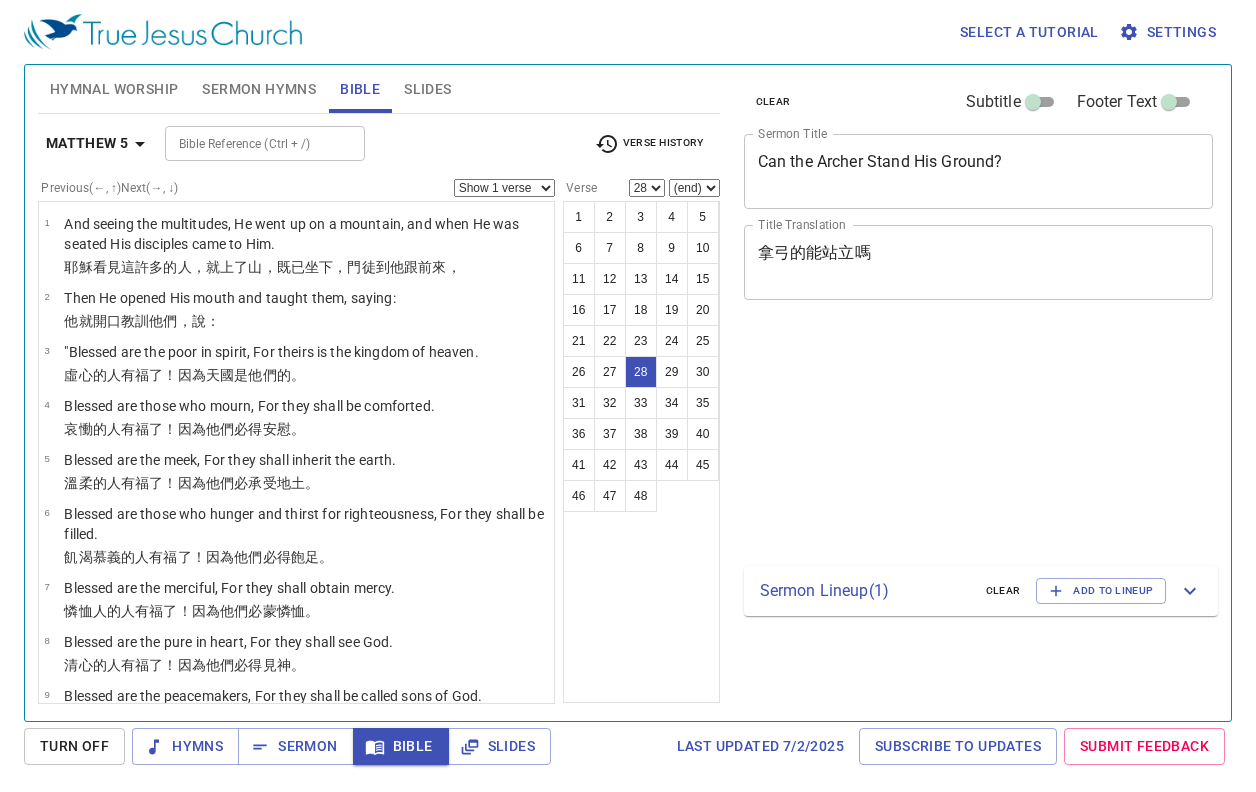 select on "28" 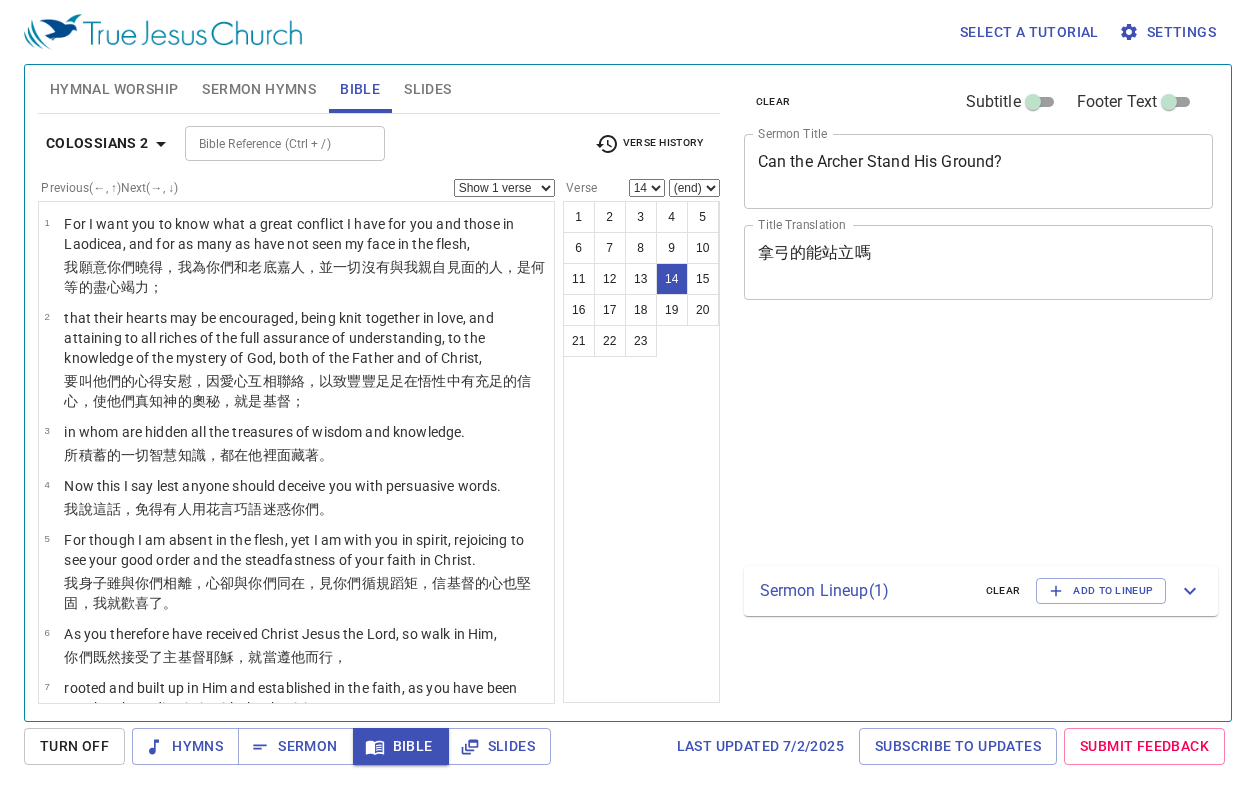 select on "14" 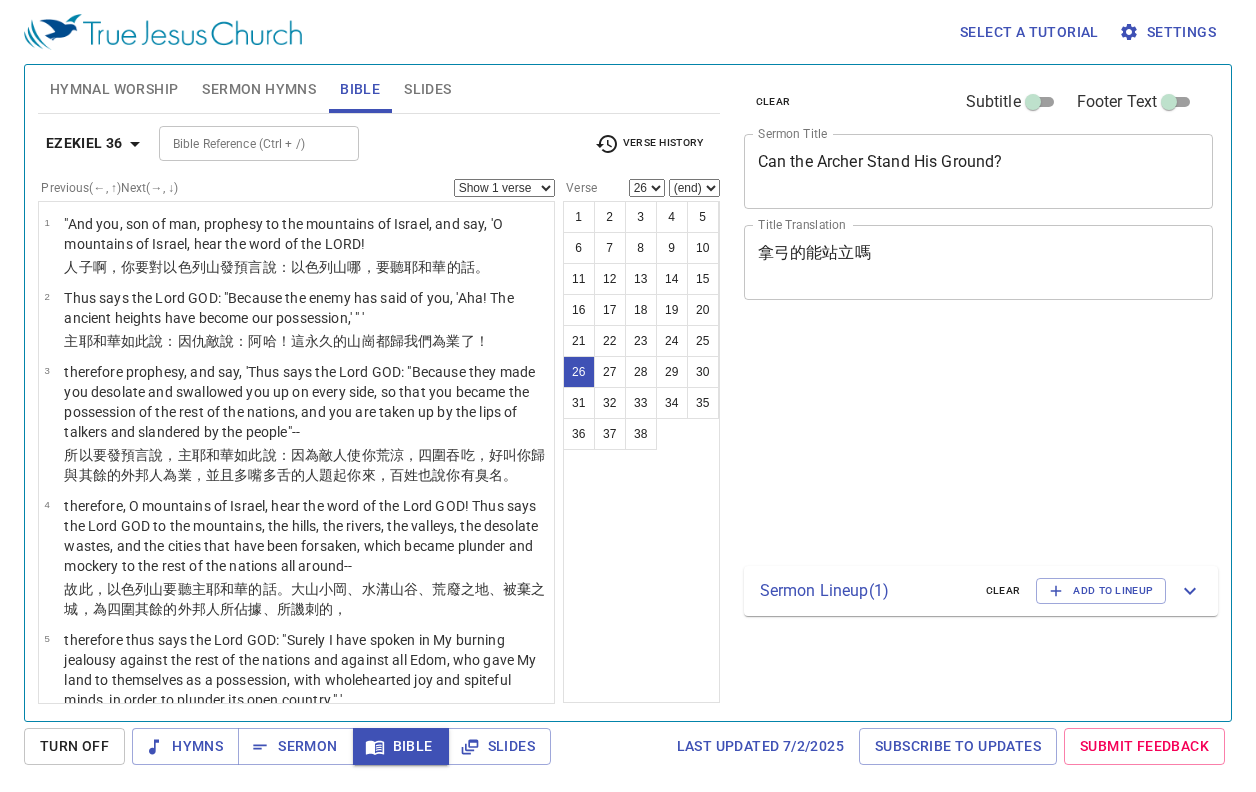 select on "26" 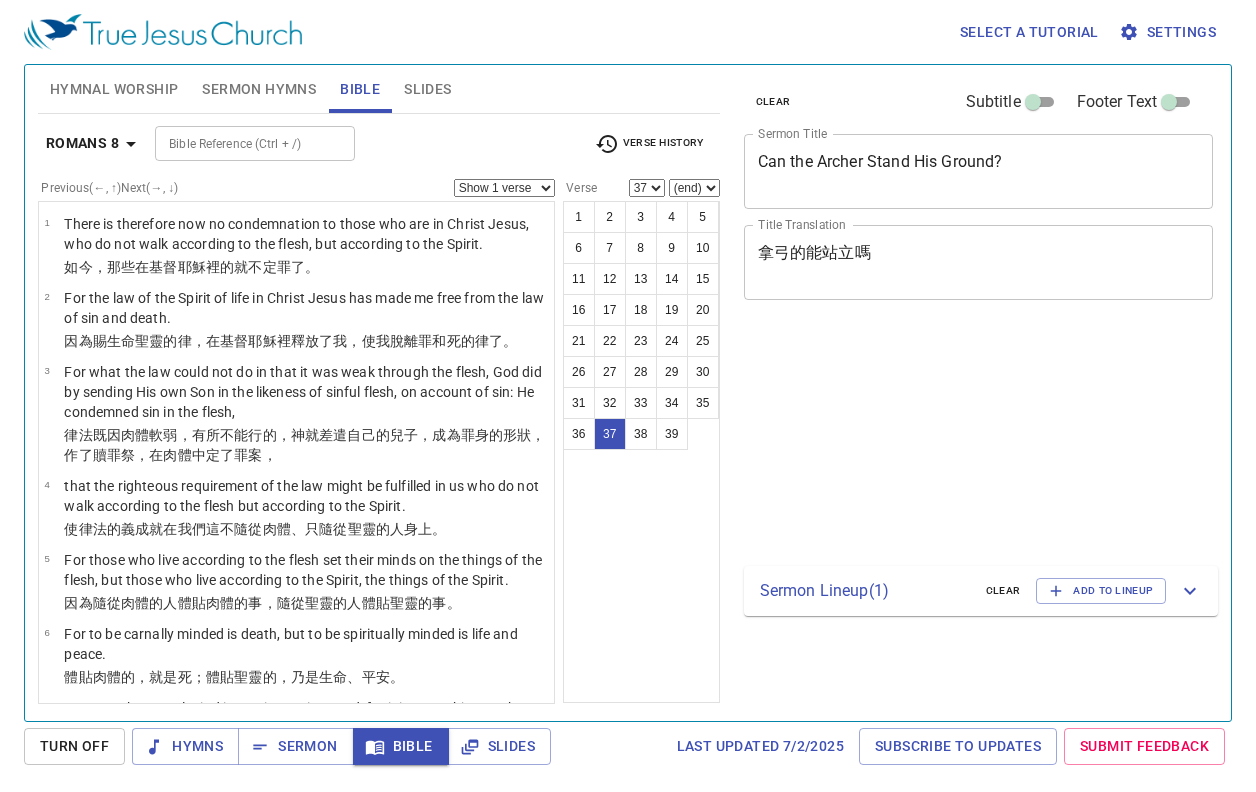 select on "37" 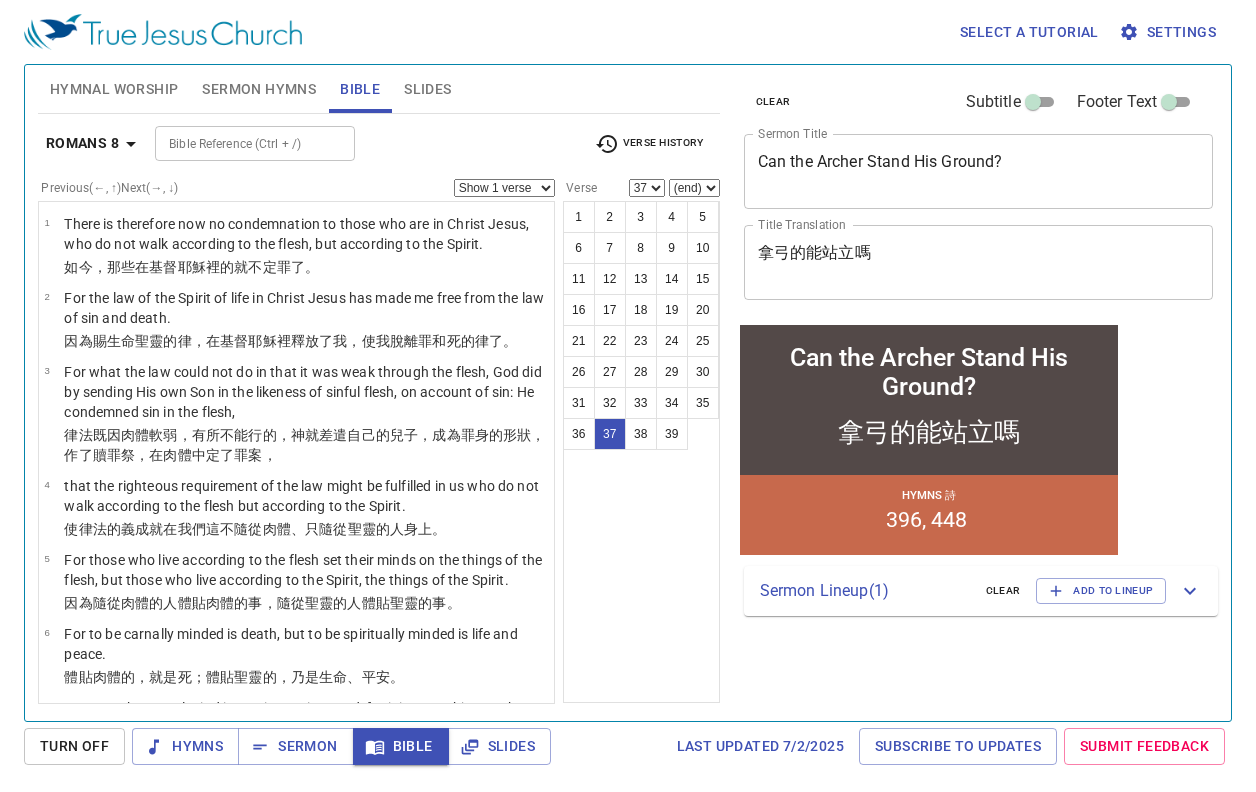 drag, startPoint x: 0, startPoint y: 0, endPoint x: 267, endPoint y: 133, distance: 298.2918 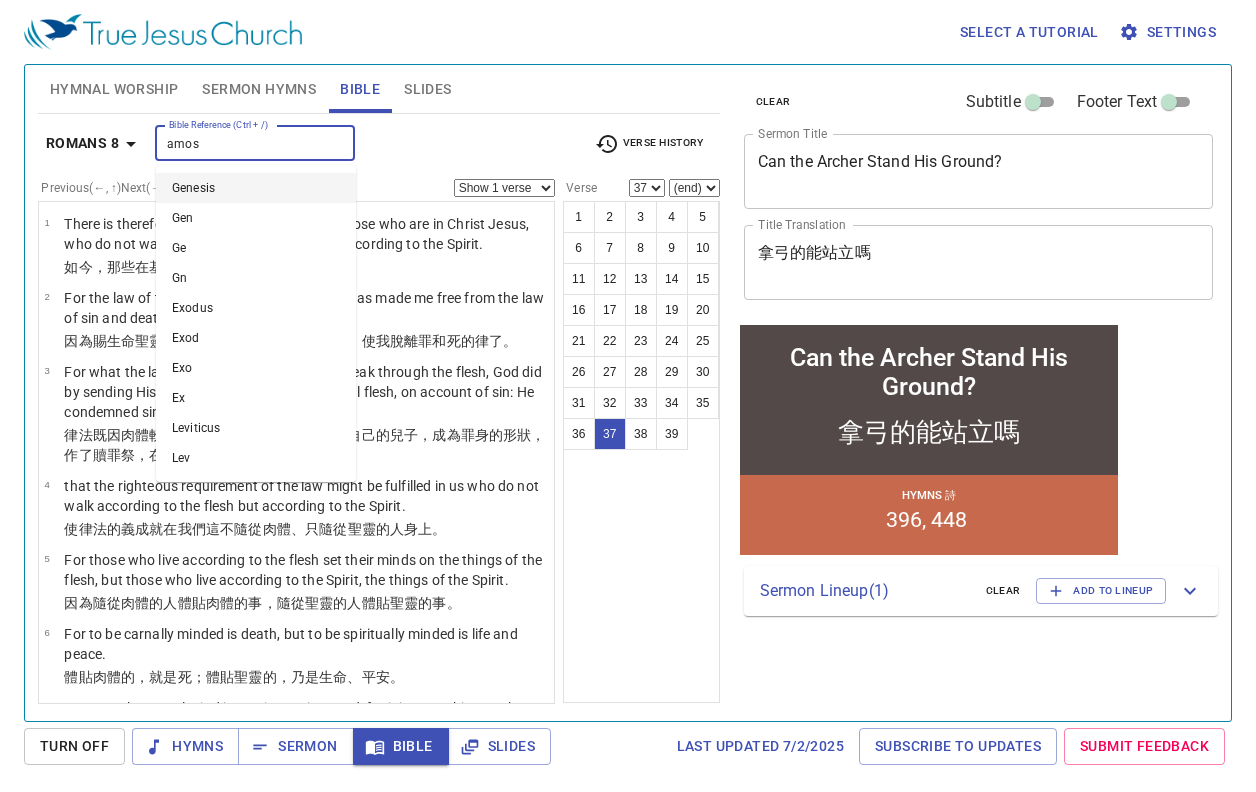type on "amos 8" 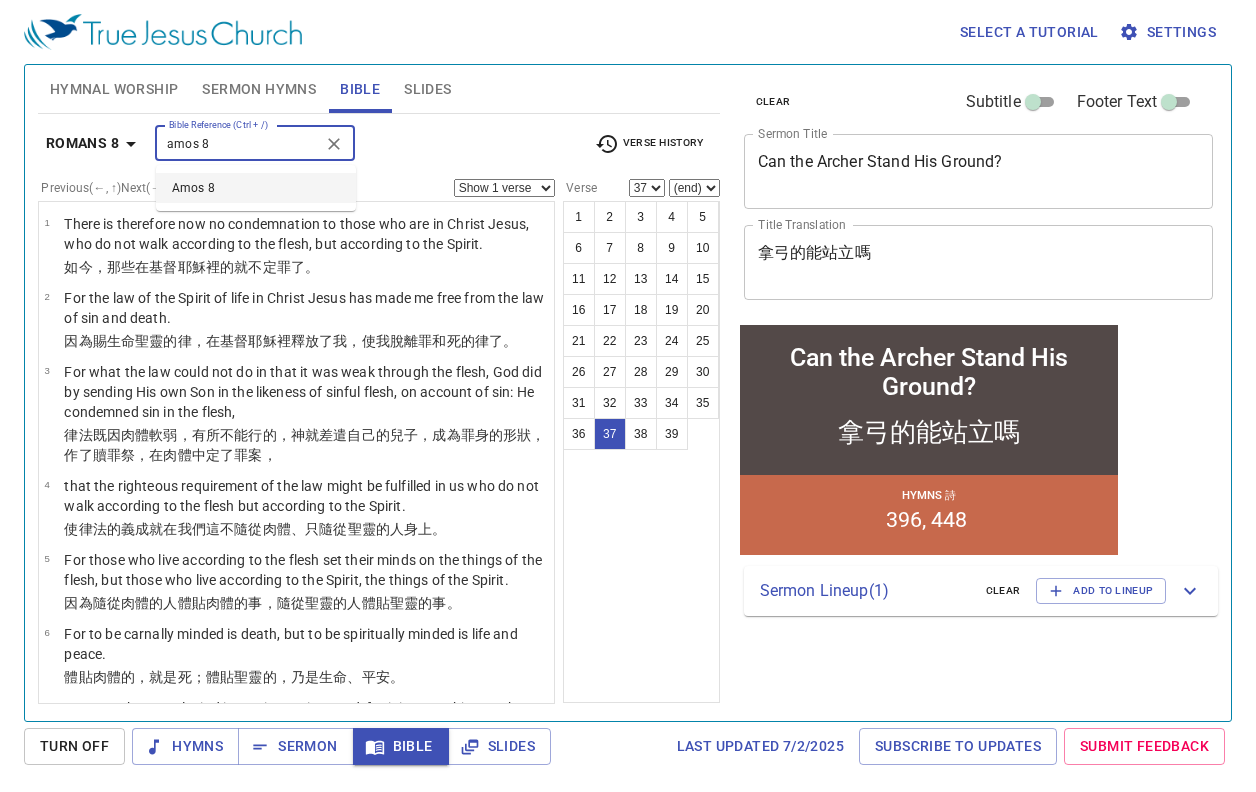 scroll, scrollTop: 2862, scrollLeft: 0, axis: vertical 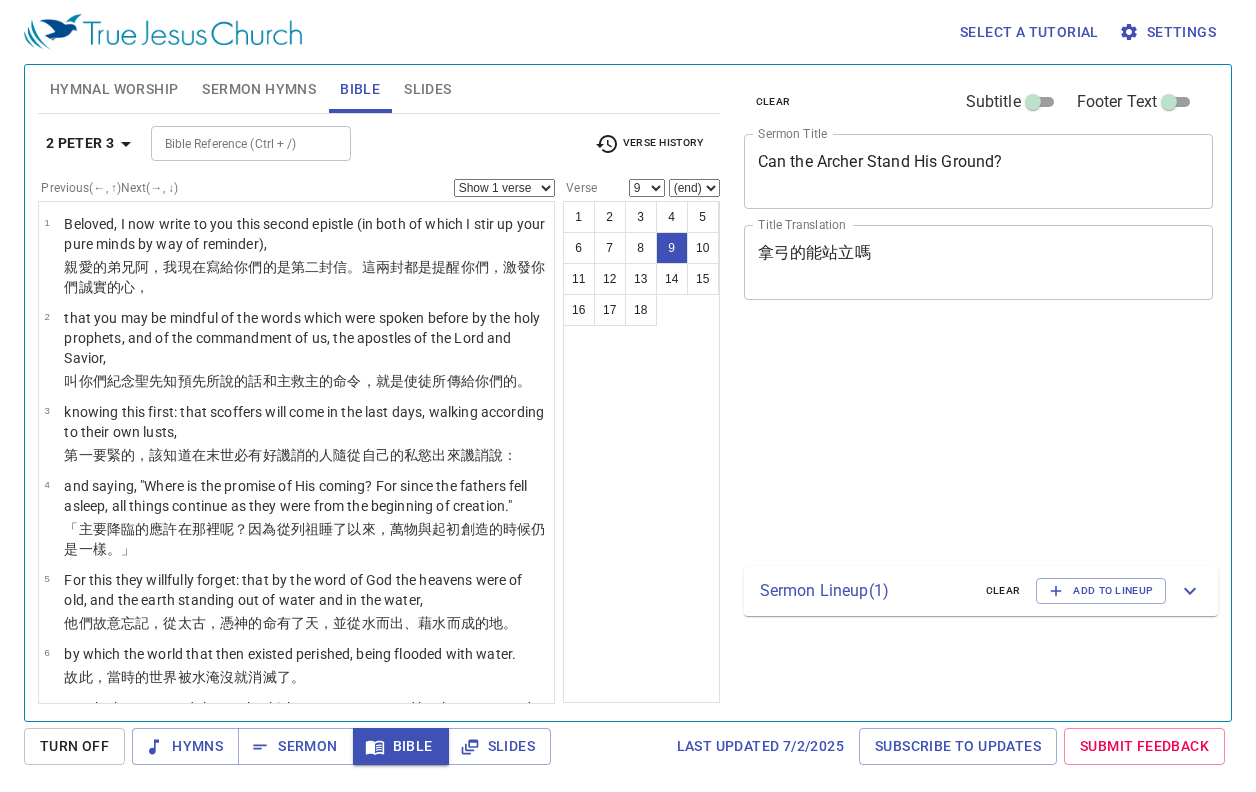 select on "9" 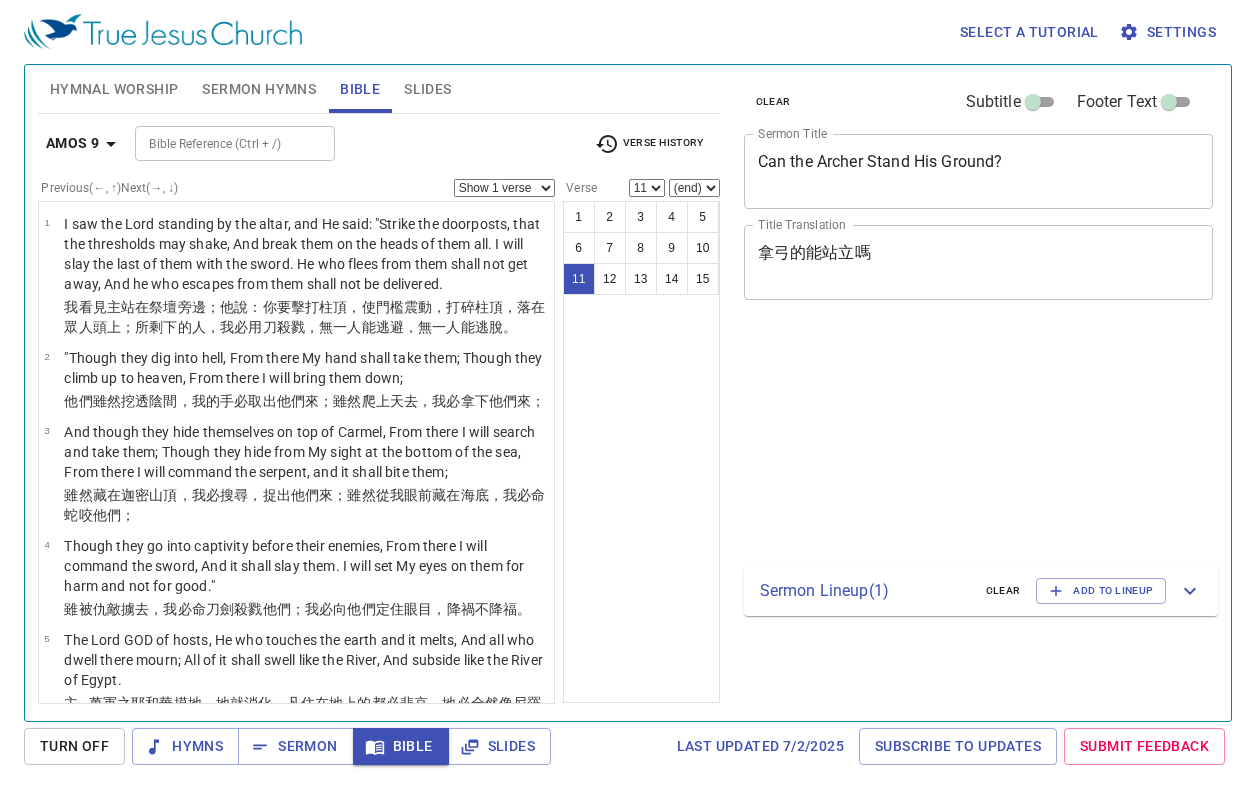 select on "11" 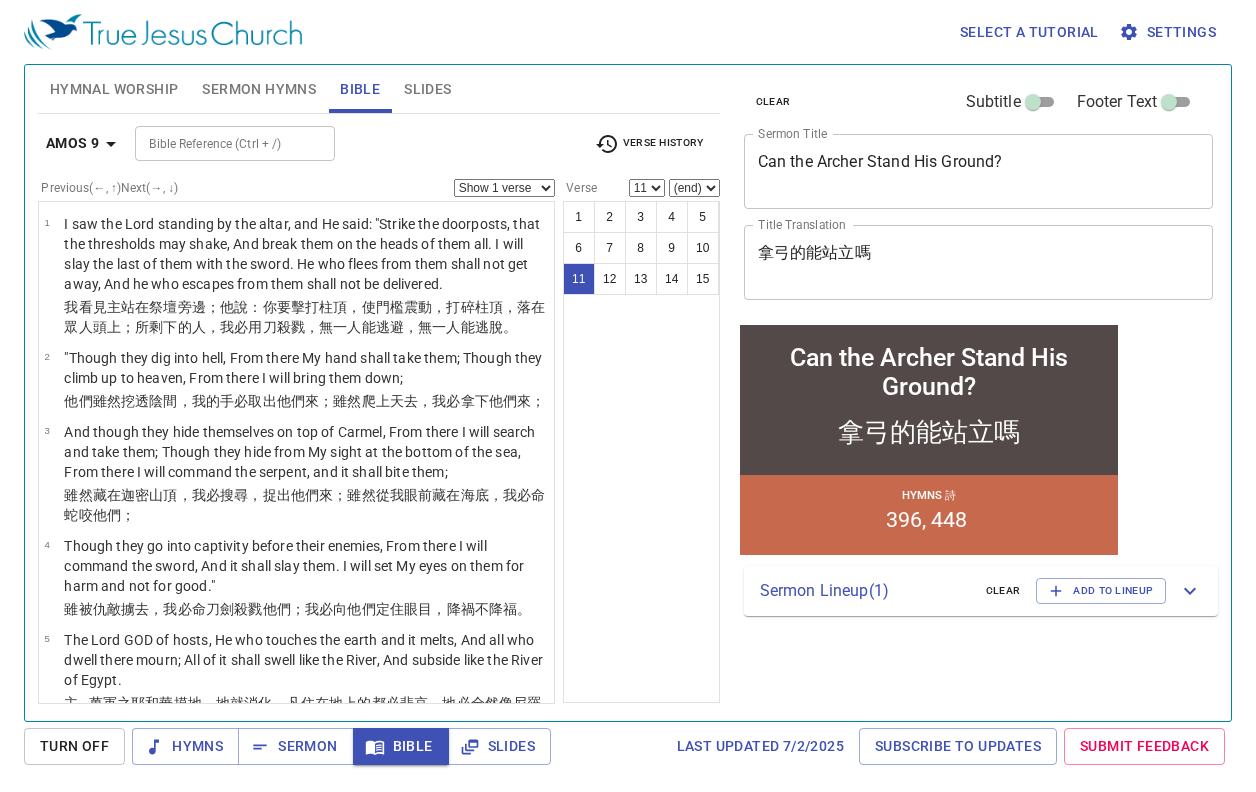 click on "Sermon" at bounding box center (295, 746) 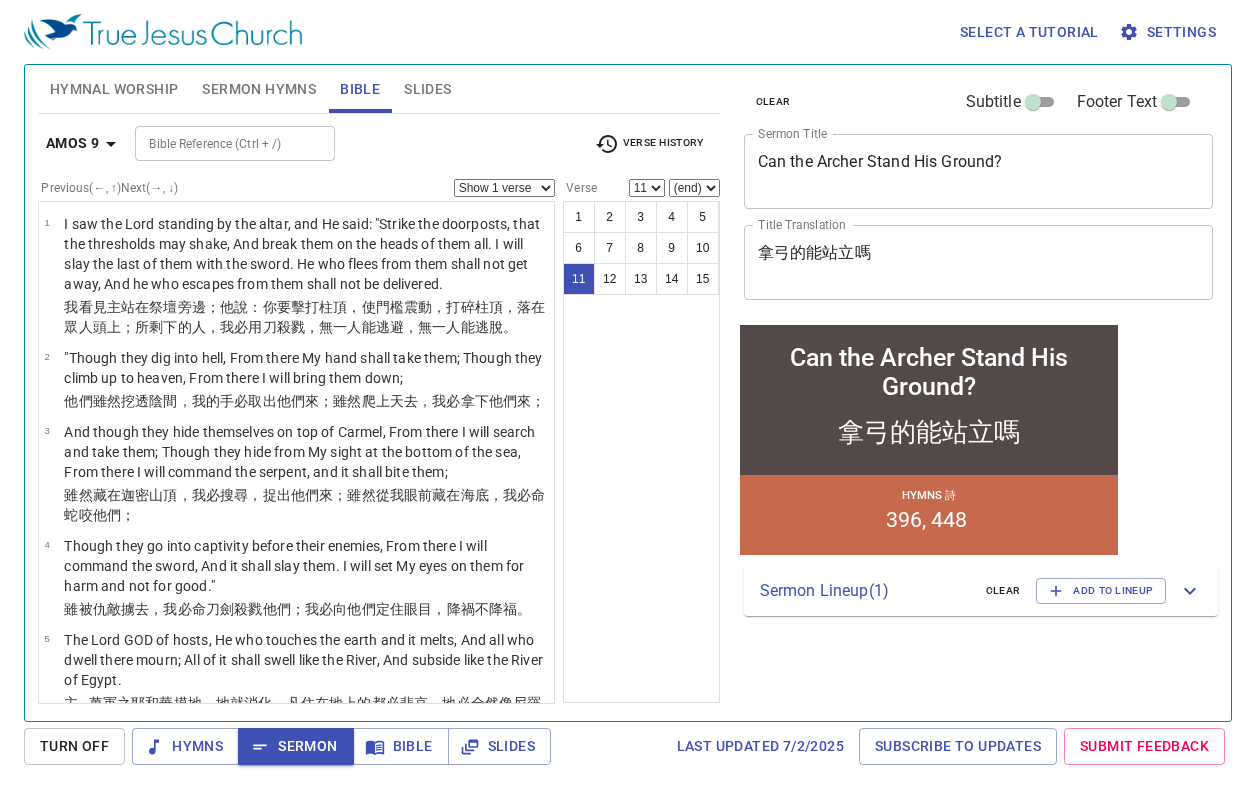 click on "Sermon Hymns" at bounding box center [259, 89] 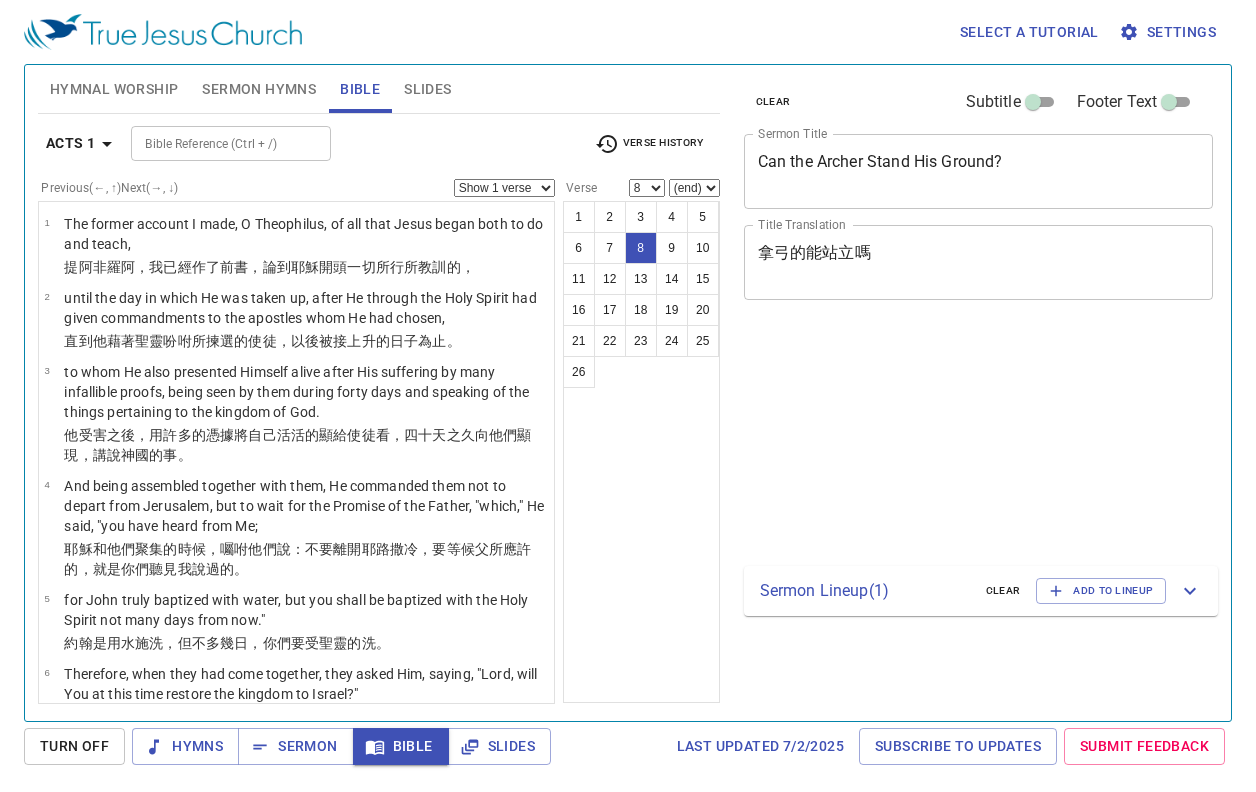select on "8" 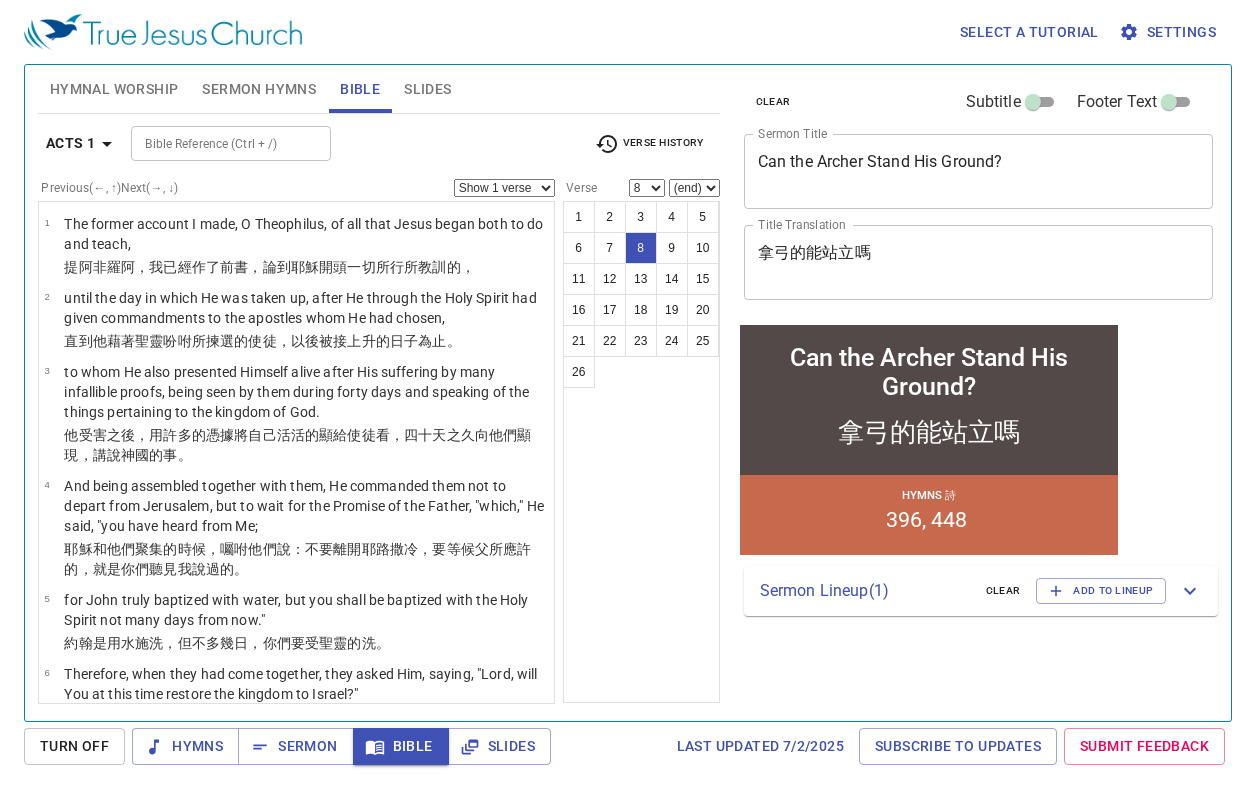 click on "Bible Reference (Ctrl + /)" at bounding box center [214, 143] 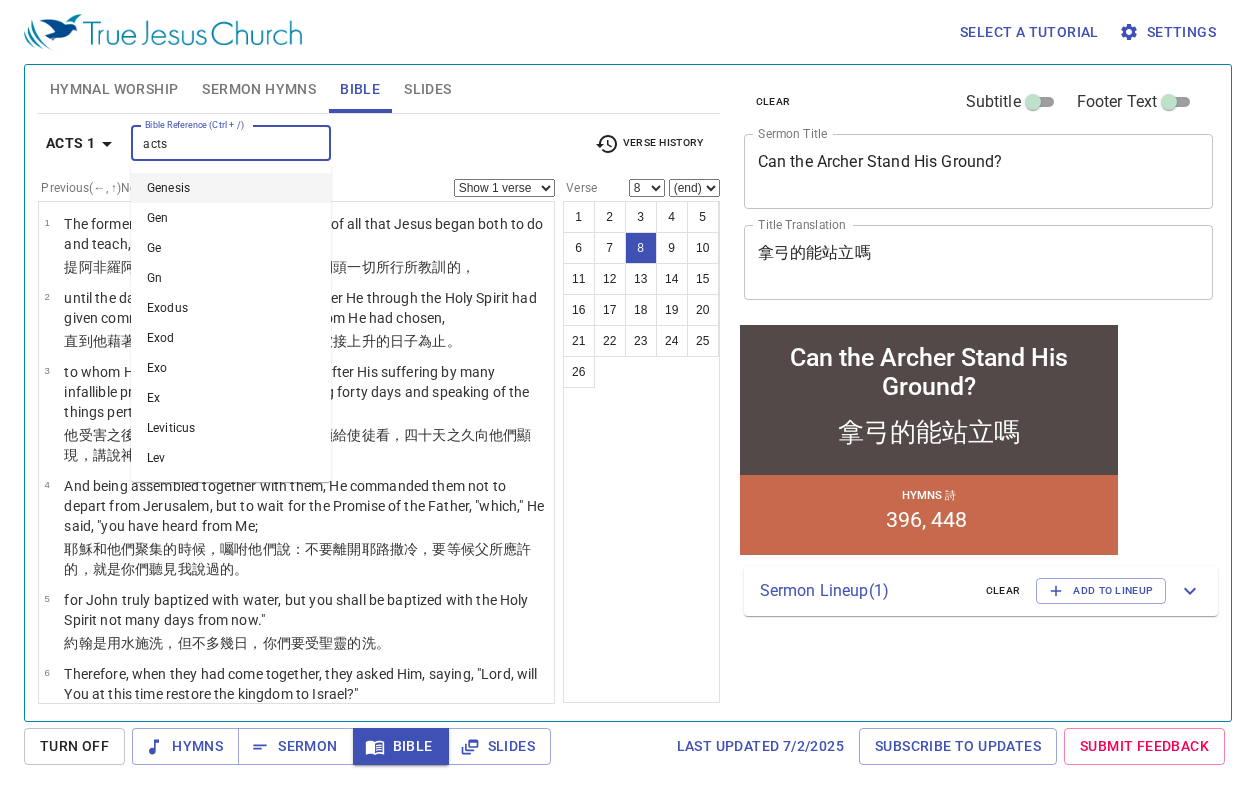 type on "acts 2" 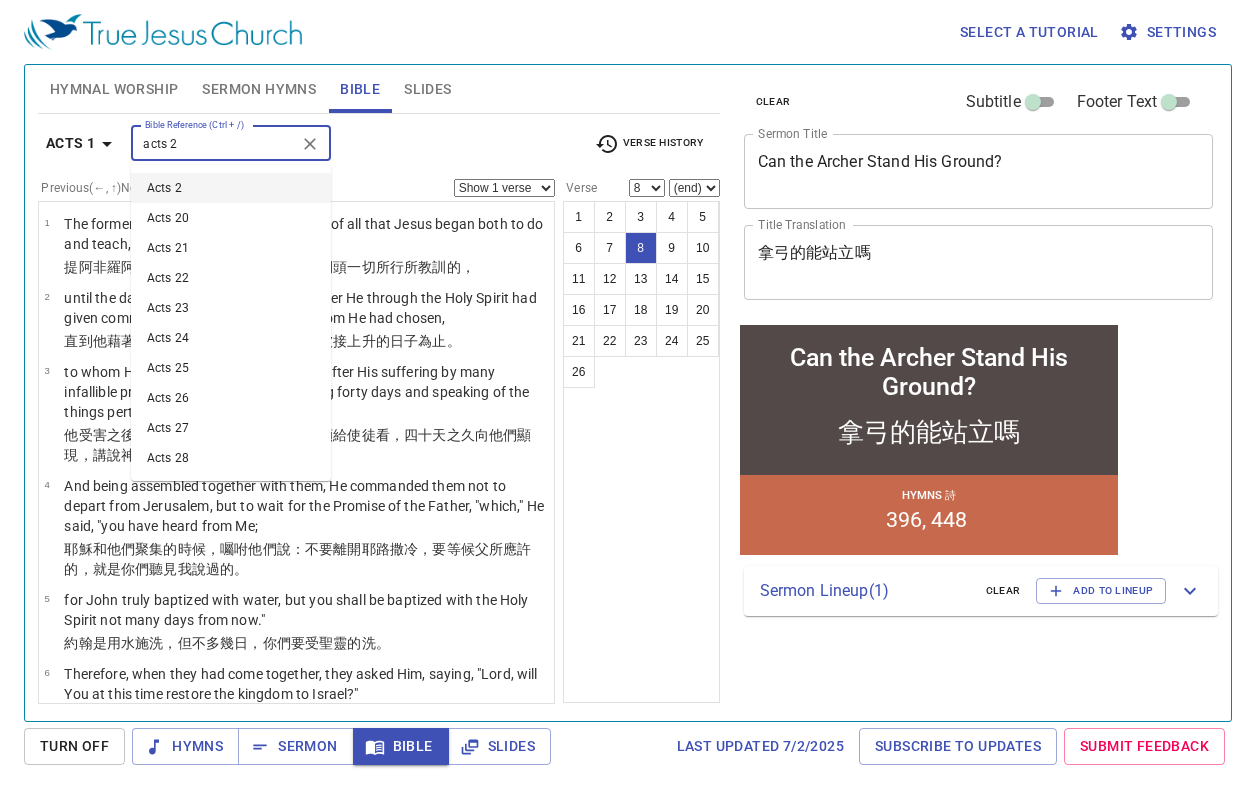 scroll, scrollTop: 333, scrollLeft: 0, axis: vertical 